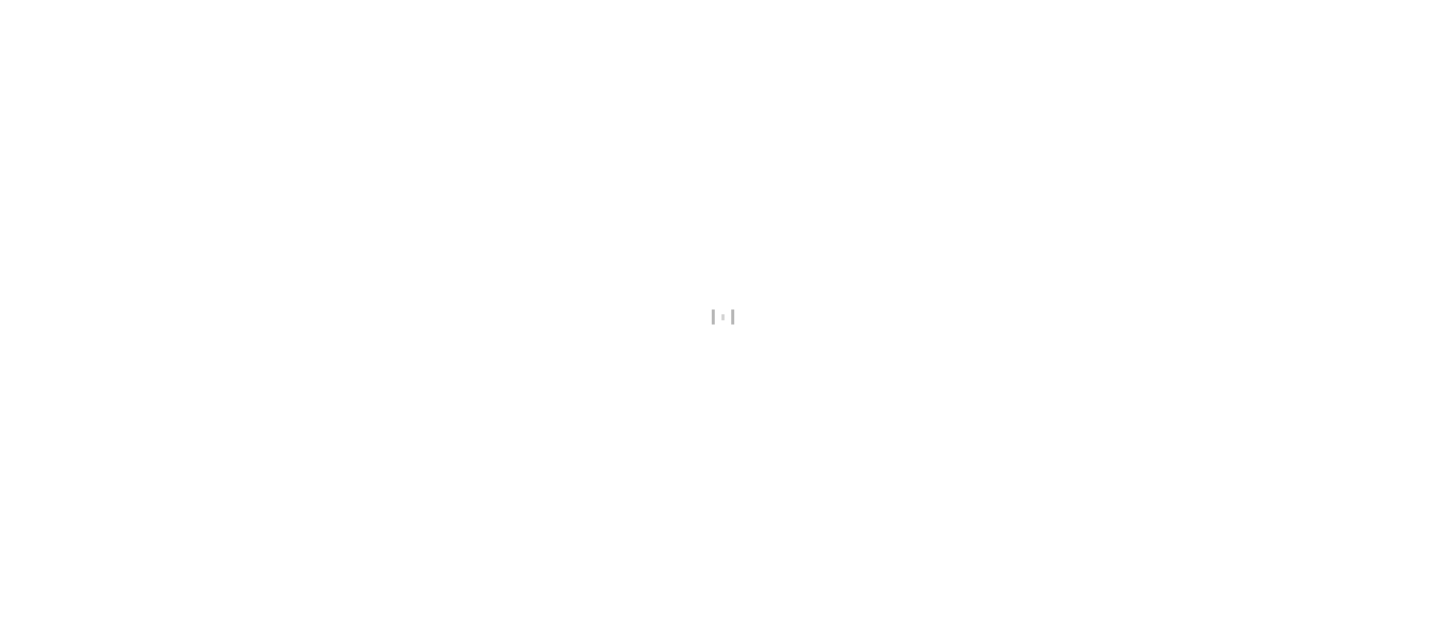 scroll, scrollTop: 0, scrollLeft: 0, axis: both 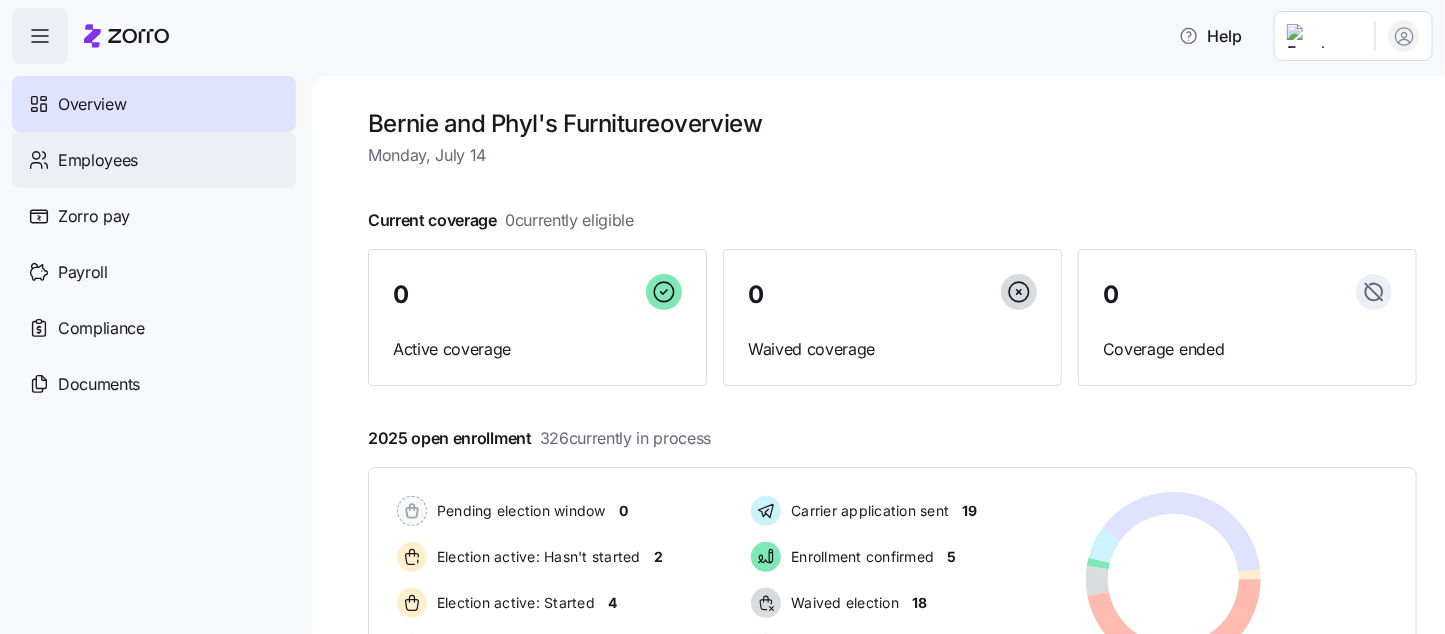 drag, startPoint x: 49, startPoint y: 160, endPoint x: 16, endPoint y: 176, distance: 36.67424 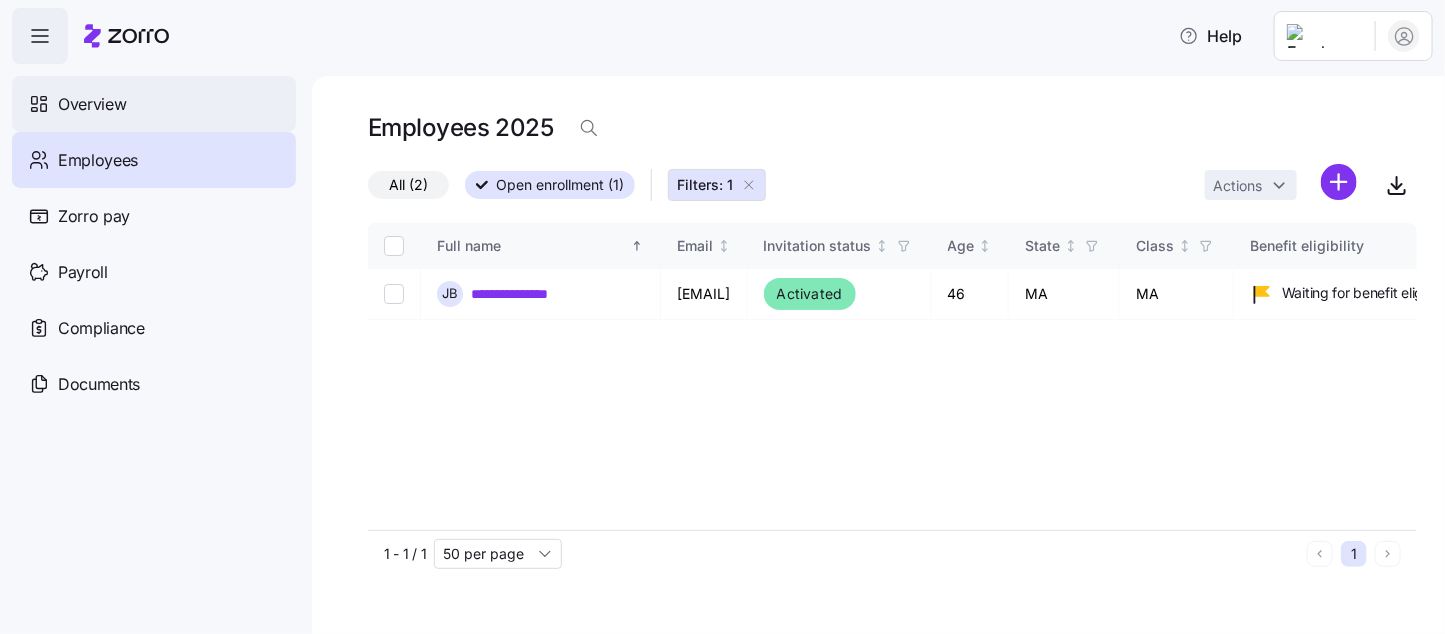 click on "Overview" at bounding box center [92, 104] 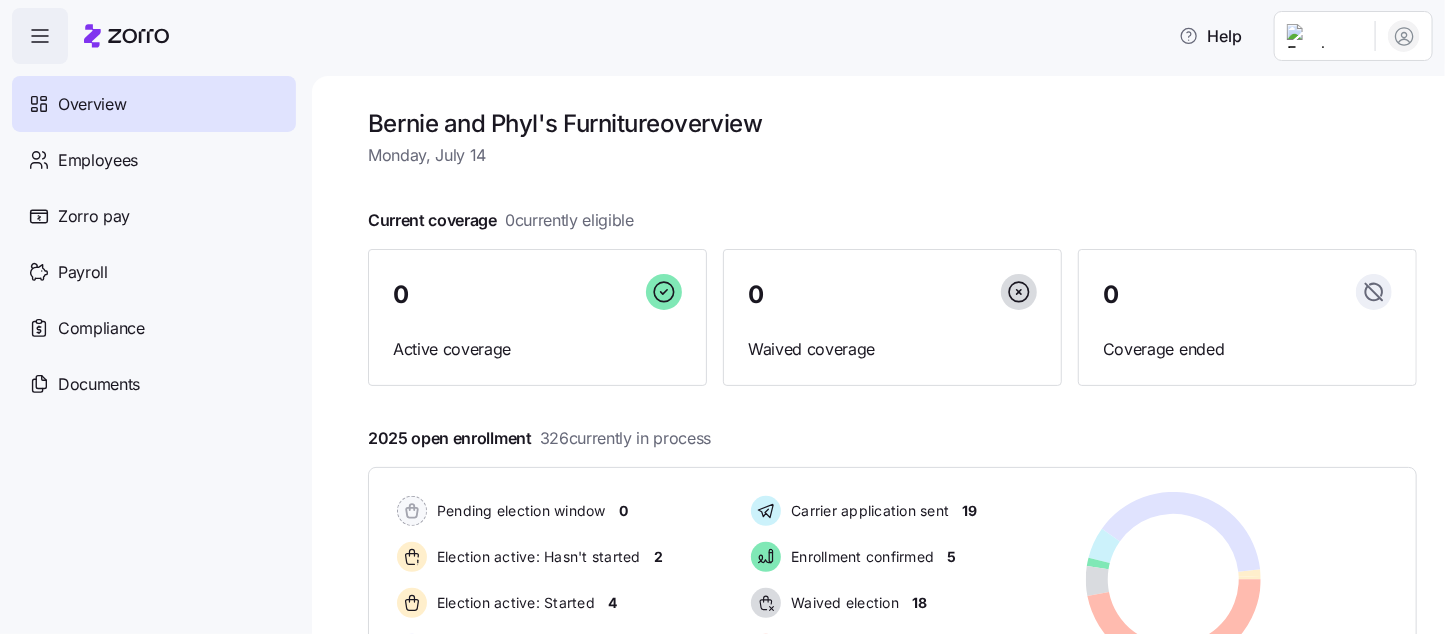 scroll, scrollTop: 350, scrollLeft: 0, axis: vertical 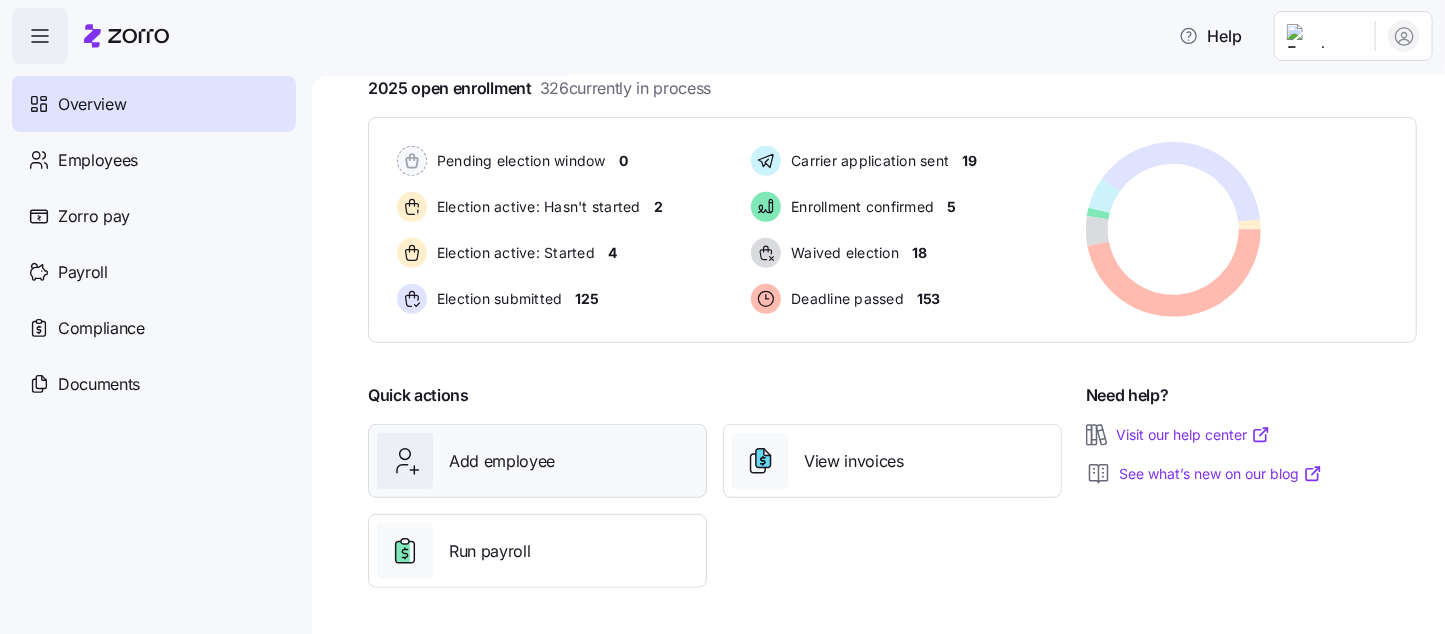 click on "Add employee" at bounding box center (502, 461) 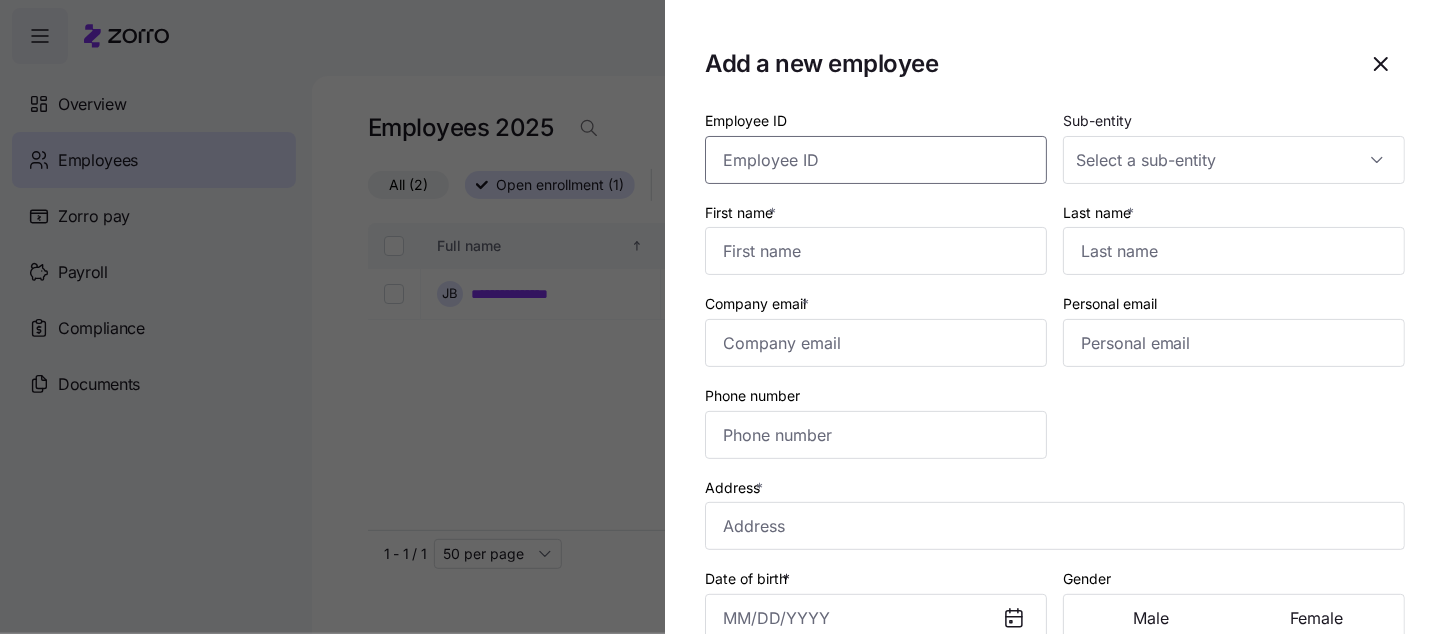 click on "Employee ID" at bounding box center [876, 160] 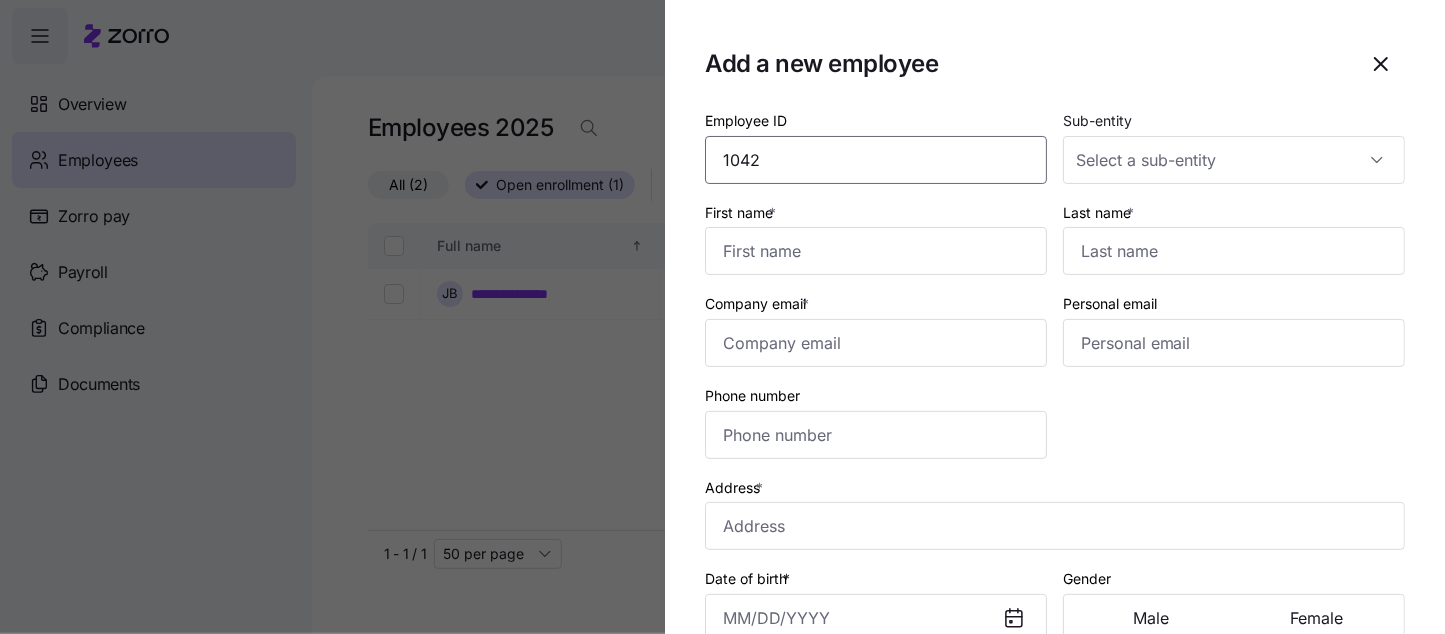 type on "1042" 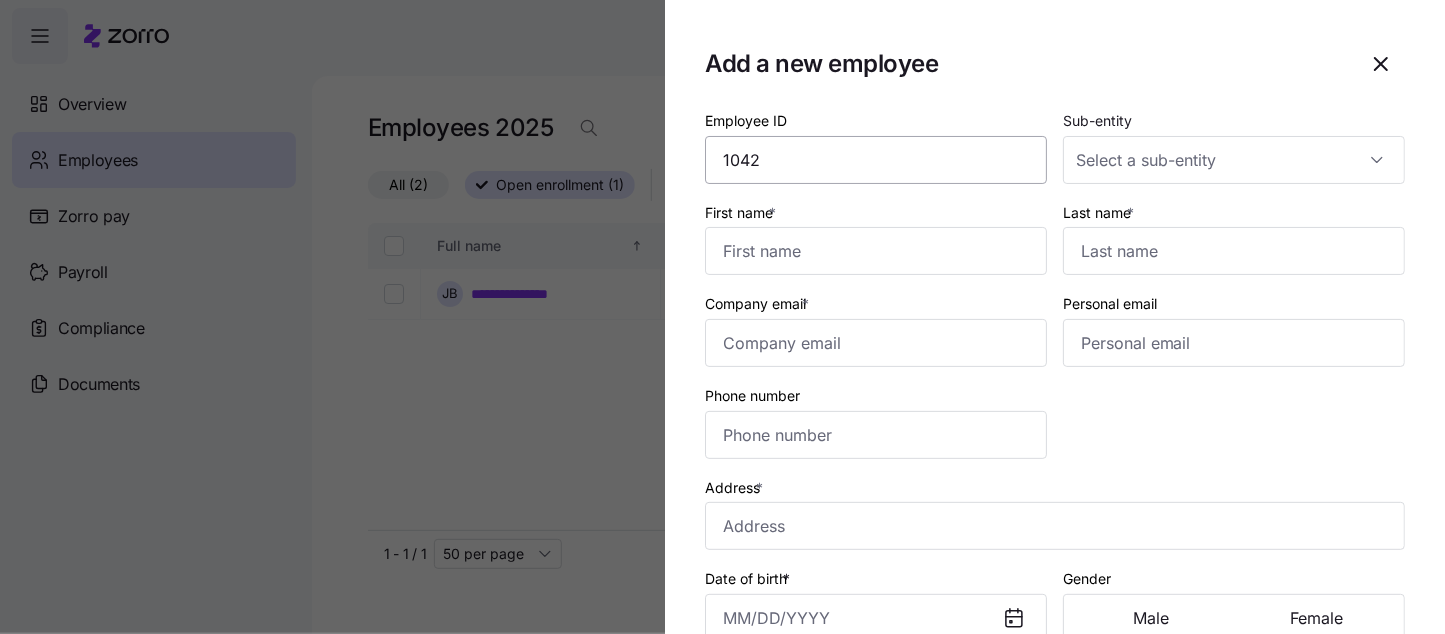 type 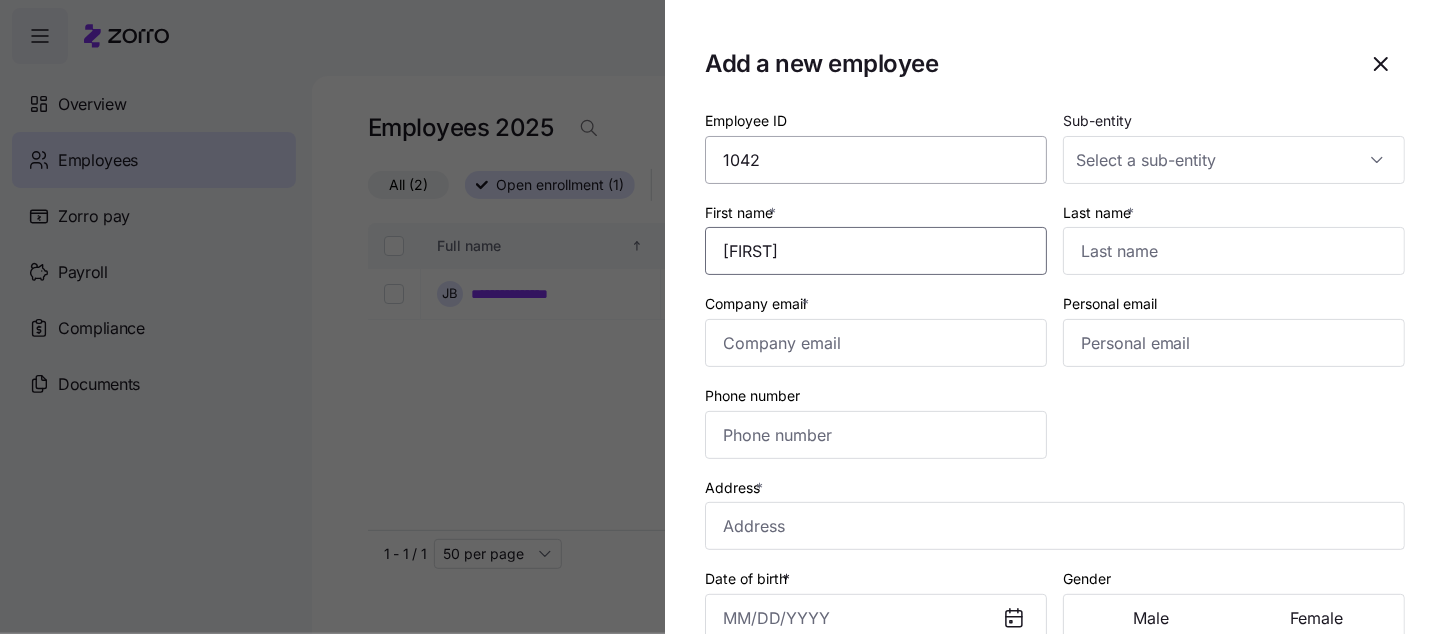 type on "[FIRST]" 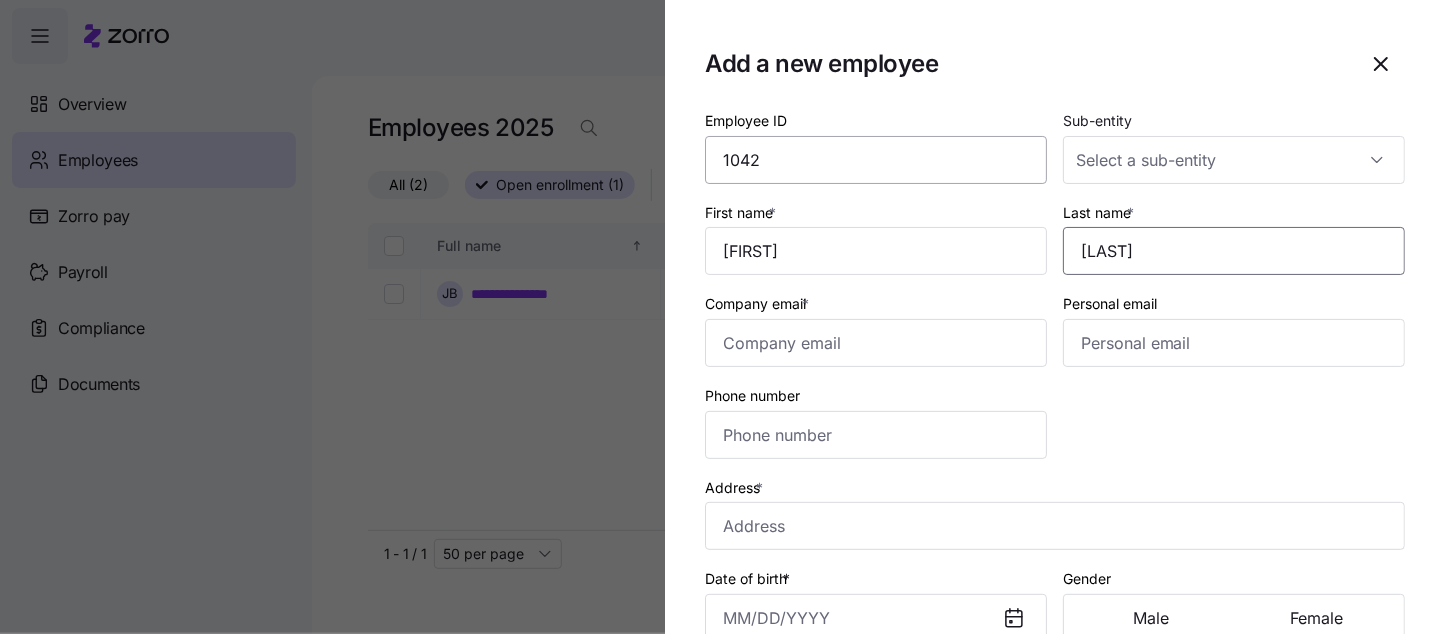 type on "[LAST]" 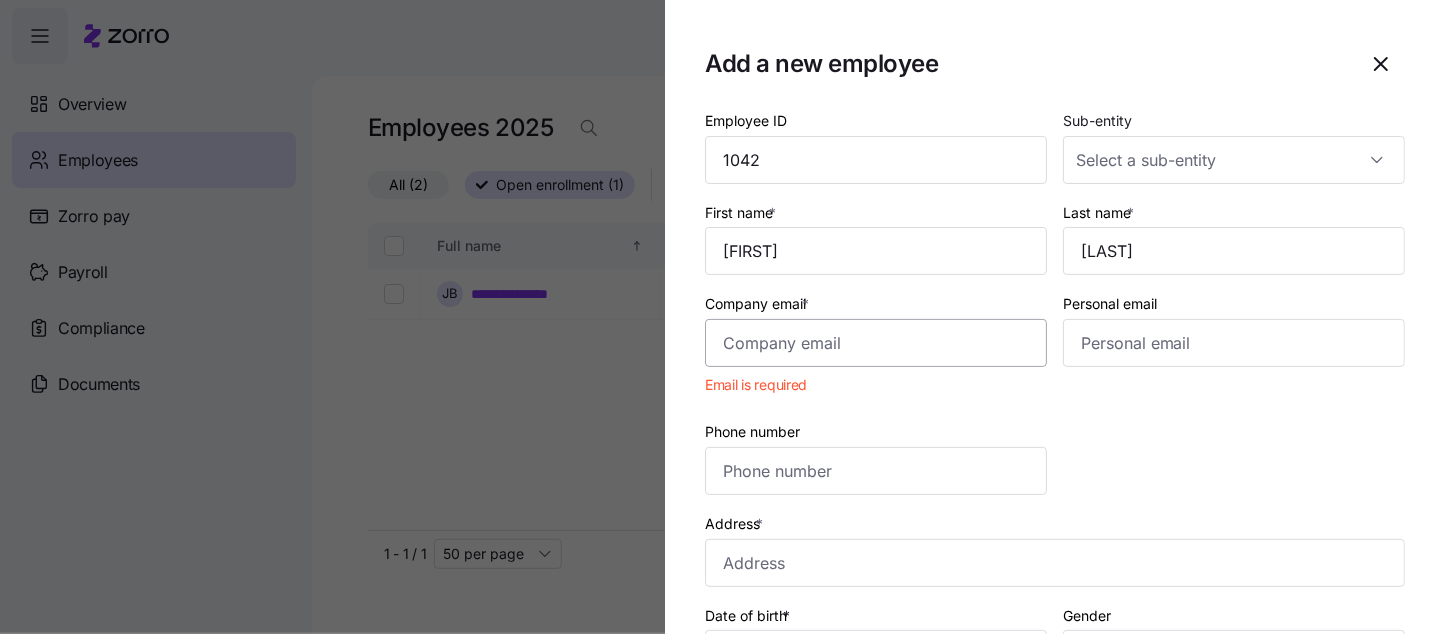 drag, startPoint x: 780, startPoint y: 296, endPoint x: 767, endPoint y: 322, distance: 29.068884 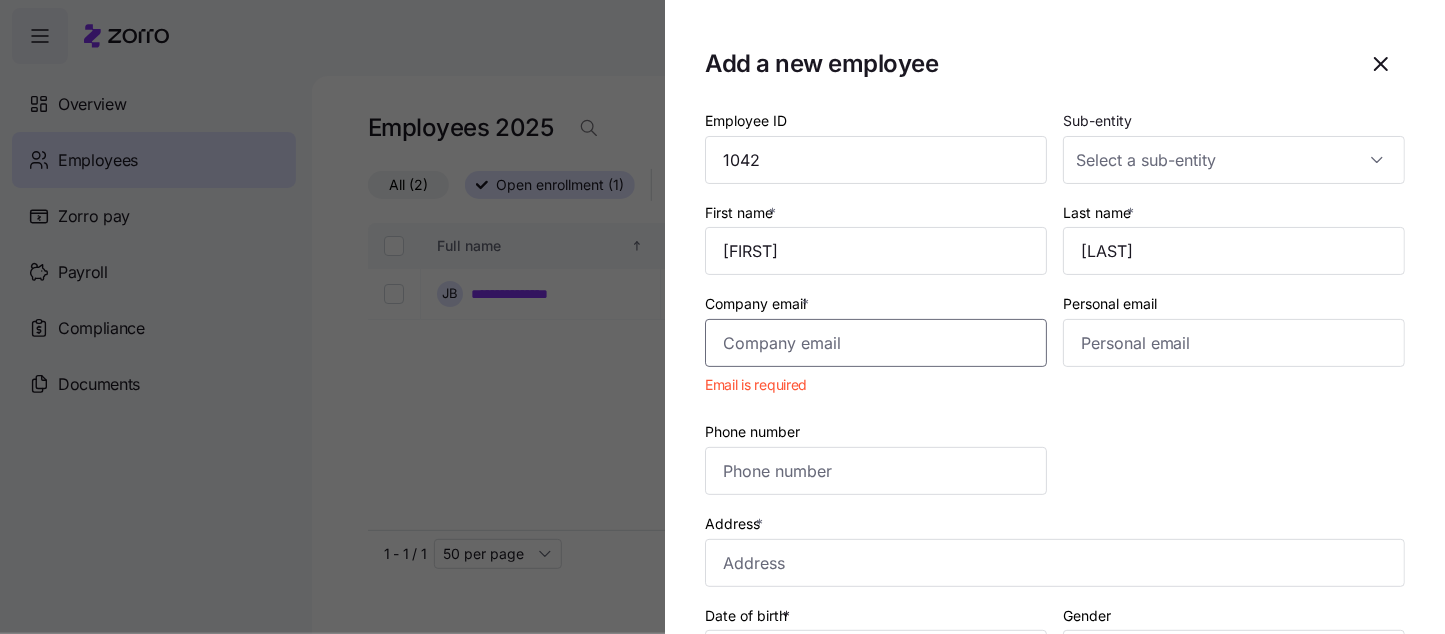 click on "Company email  *" at bounding box center [876, 343] 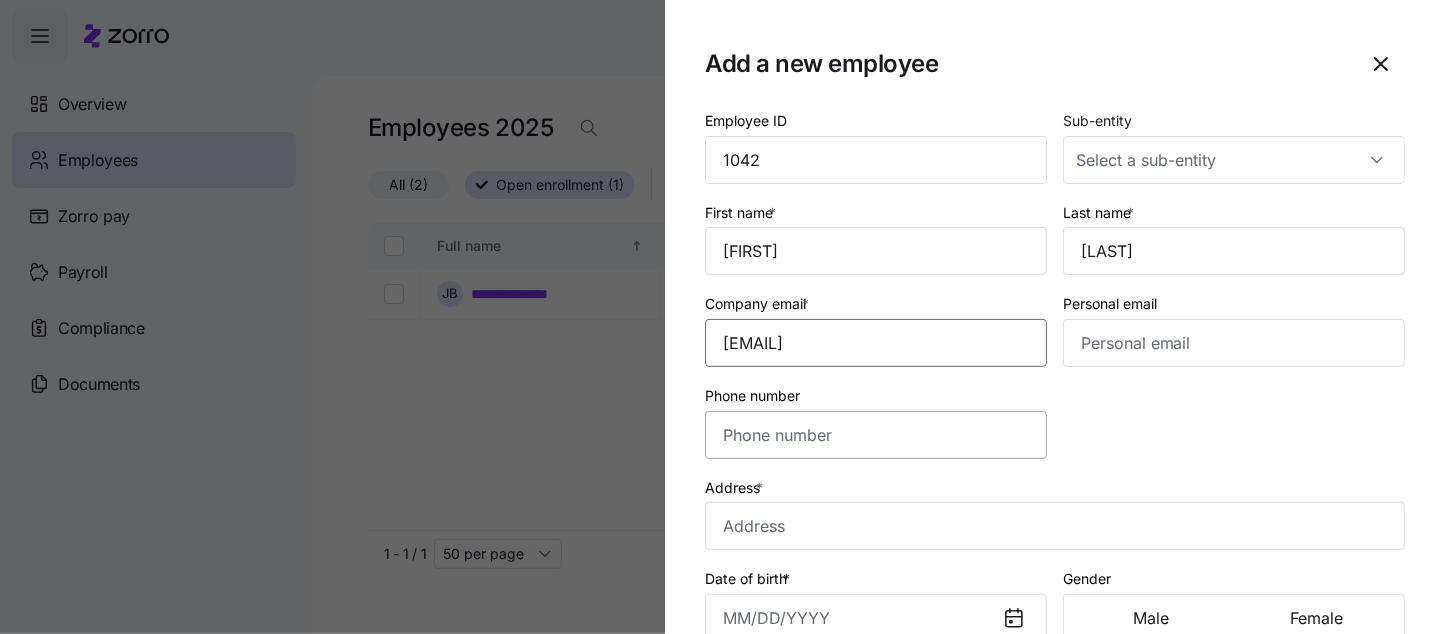 type on "[EMAIL]" 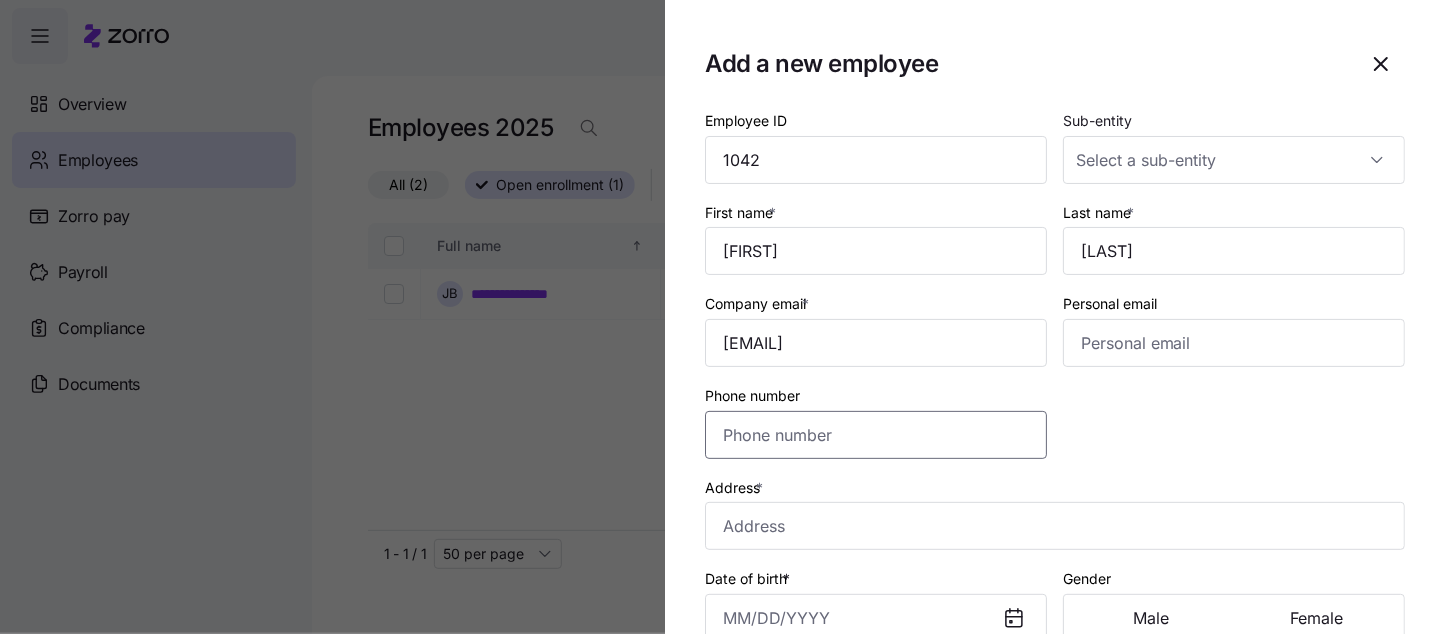 drag, startPoint x: 801, startPoint y: 438, endPoint x: 1244, endPoint y: 482, distance: 445.17975 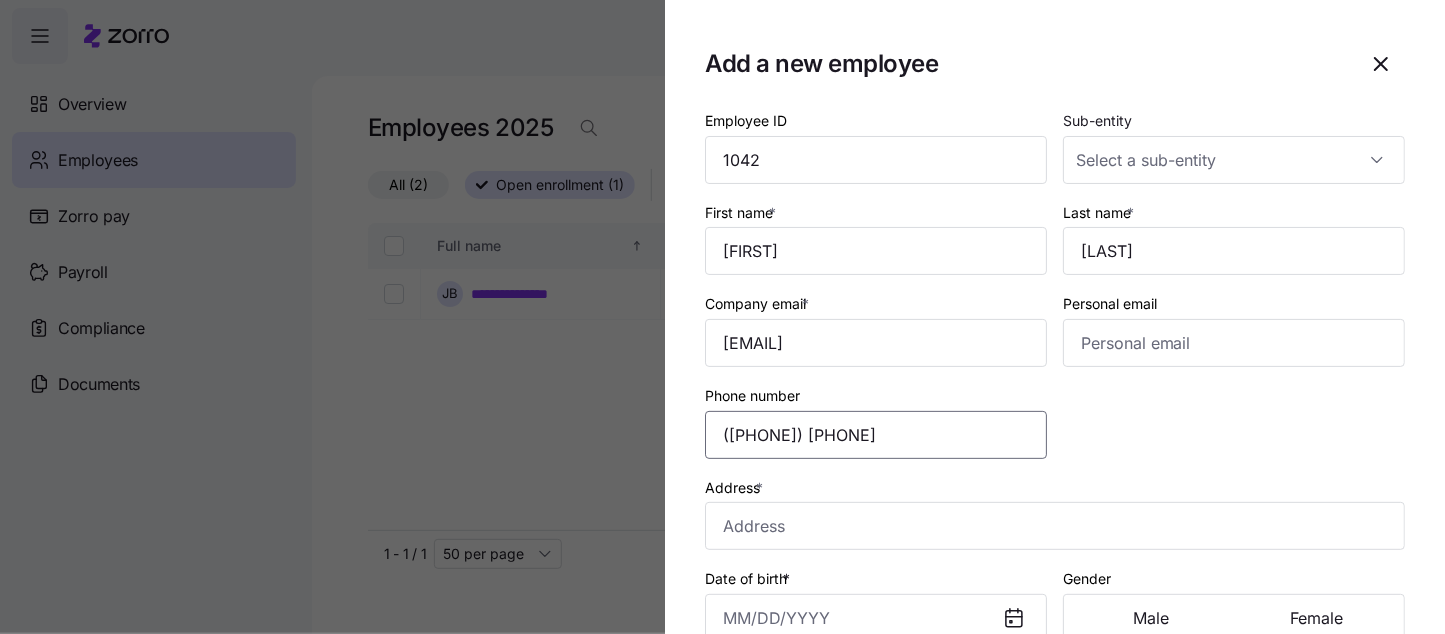 type on "([PHONE]) [PHONE]" 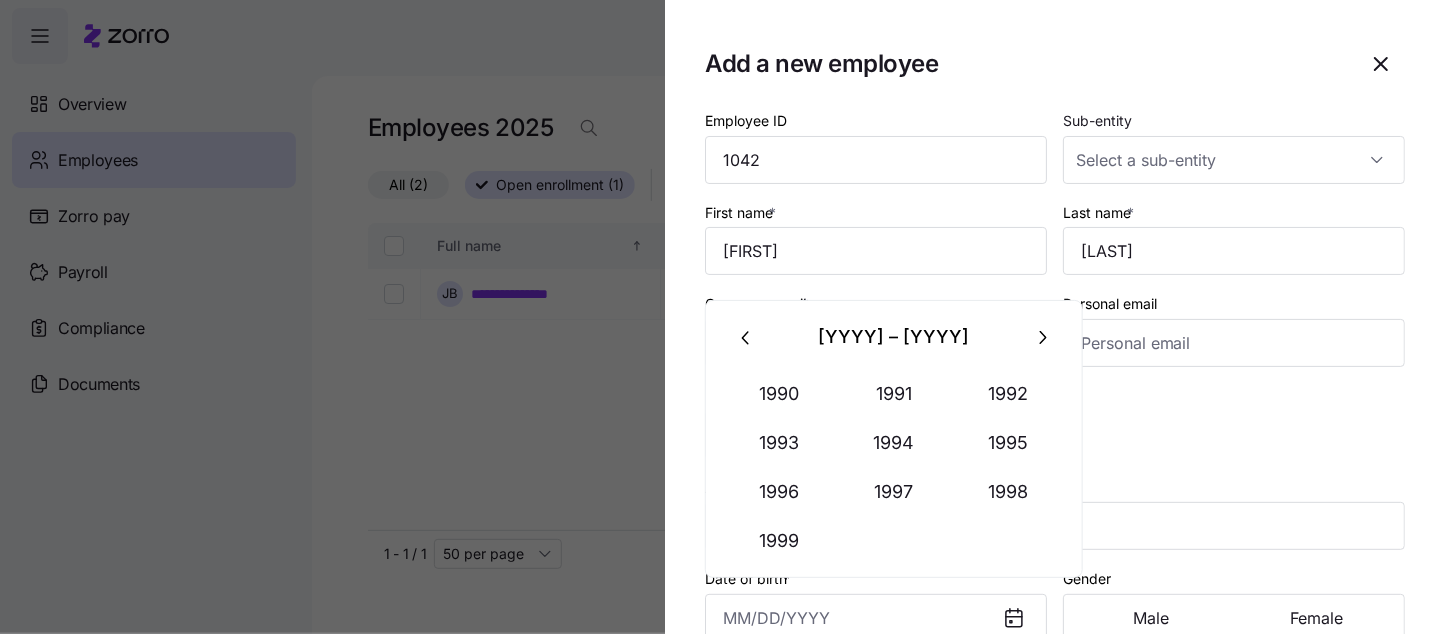 scroll, scrollTop: 5, scrollLeft: 0, axis: vertical 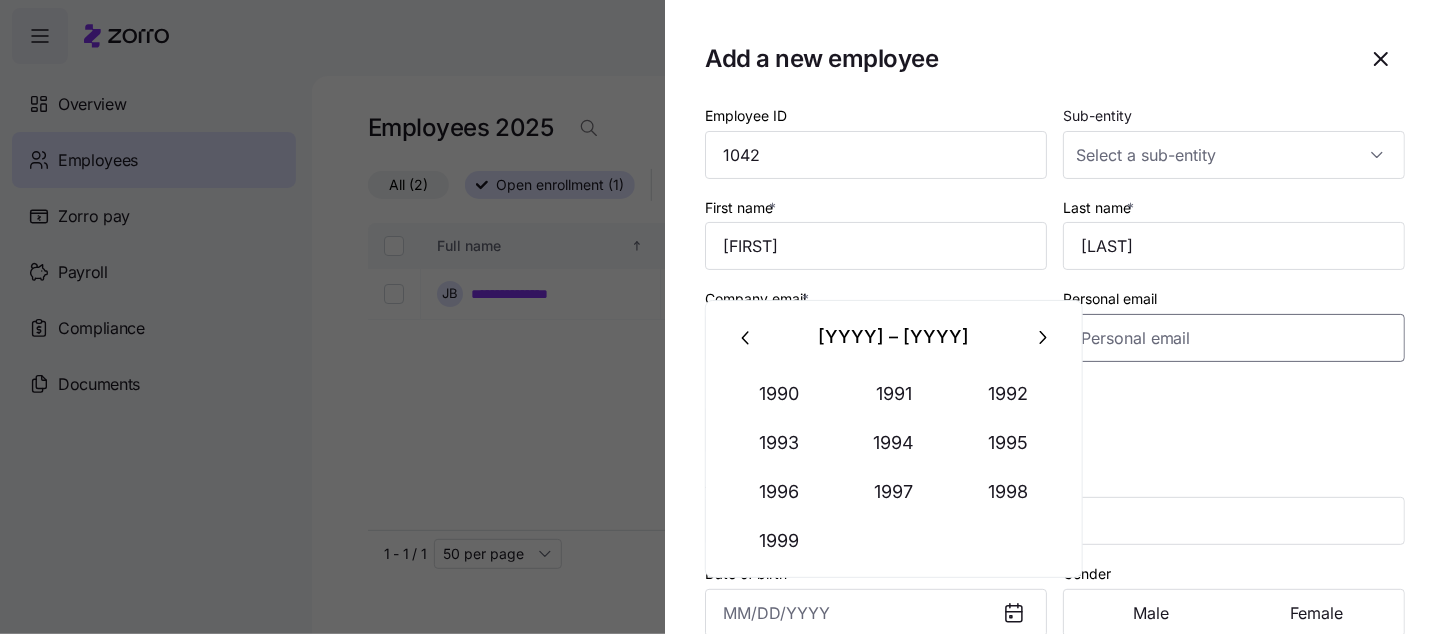 drag, startPoint x: 1142, startPoint y: 349, endPoint x: 1194, endPoint y: 410, distance: 80.1561 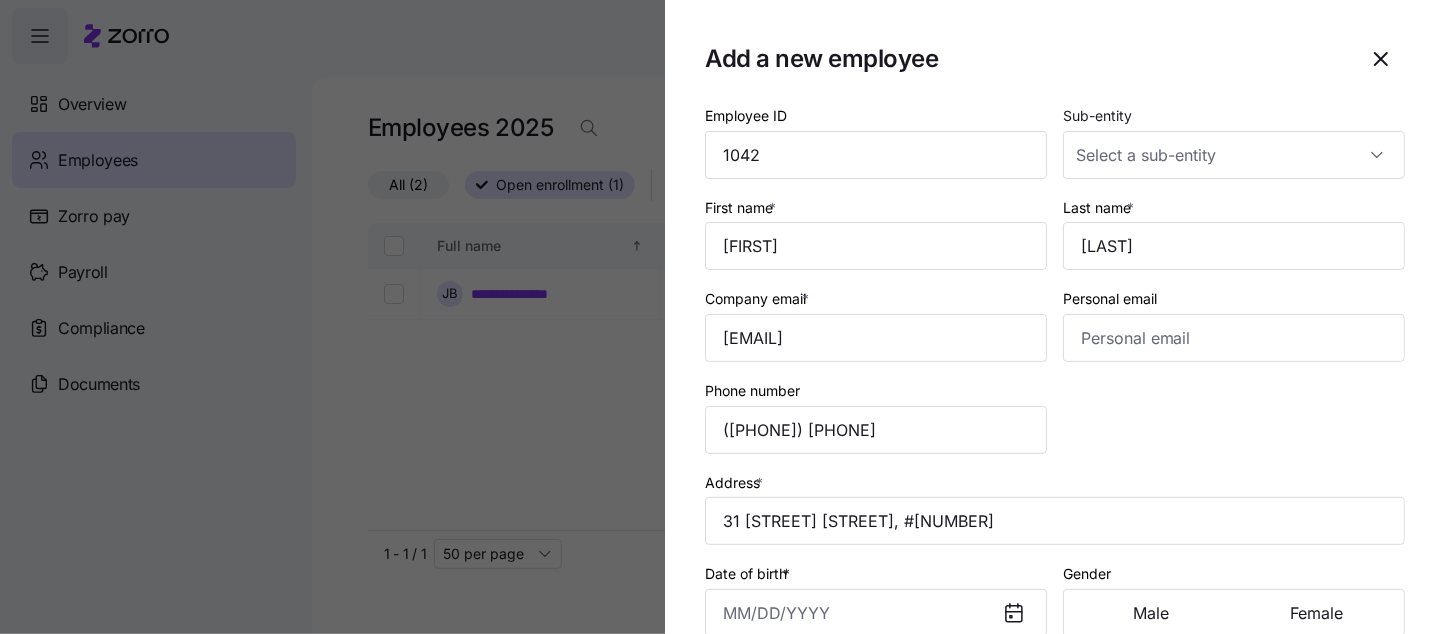 click on "Employee ID [NUMBER] Sub-entity First name  * [FIRST] Last name  * [LAST] Company email  * [EMAIL] Personal email Phone number ([PHONE]) [PHONE] Address  * 31 [STREET] [STREET], #[NUMBER] Date of birth  * Gender Male Female Class  * Yearly salary Hire date  * Eligibility start date SSN Employment Type  * Wage Type  *" at bounding box center (1055, 554) 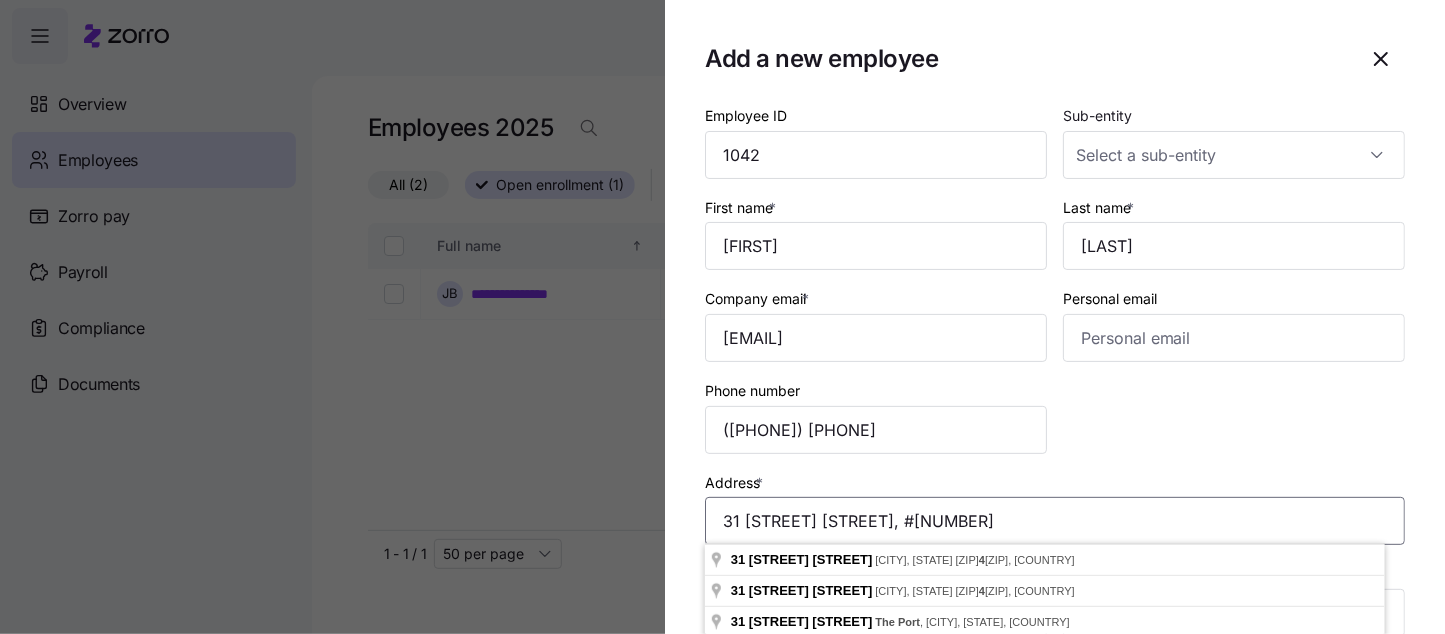 click on "31 [STREET] [STREET], #[NUMBER]" at bounding box center [1055, 521] 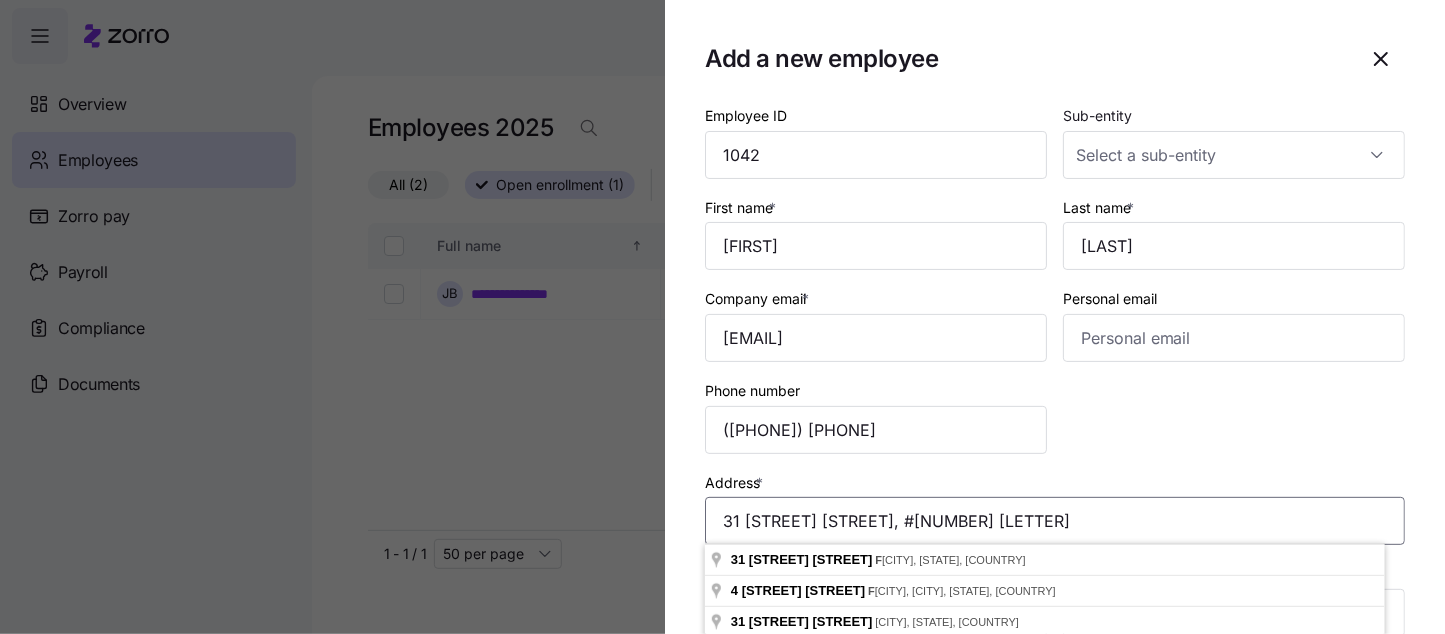scroll, scrollTop: 130, scrollLeft: 0, axis: vertical 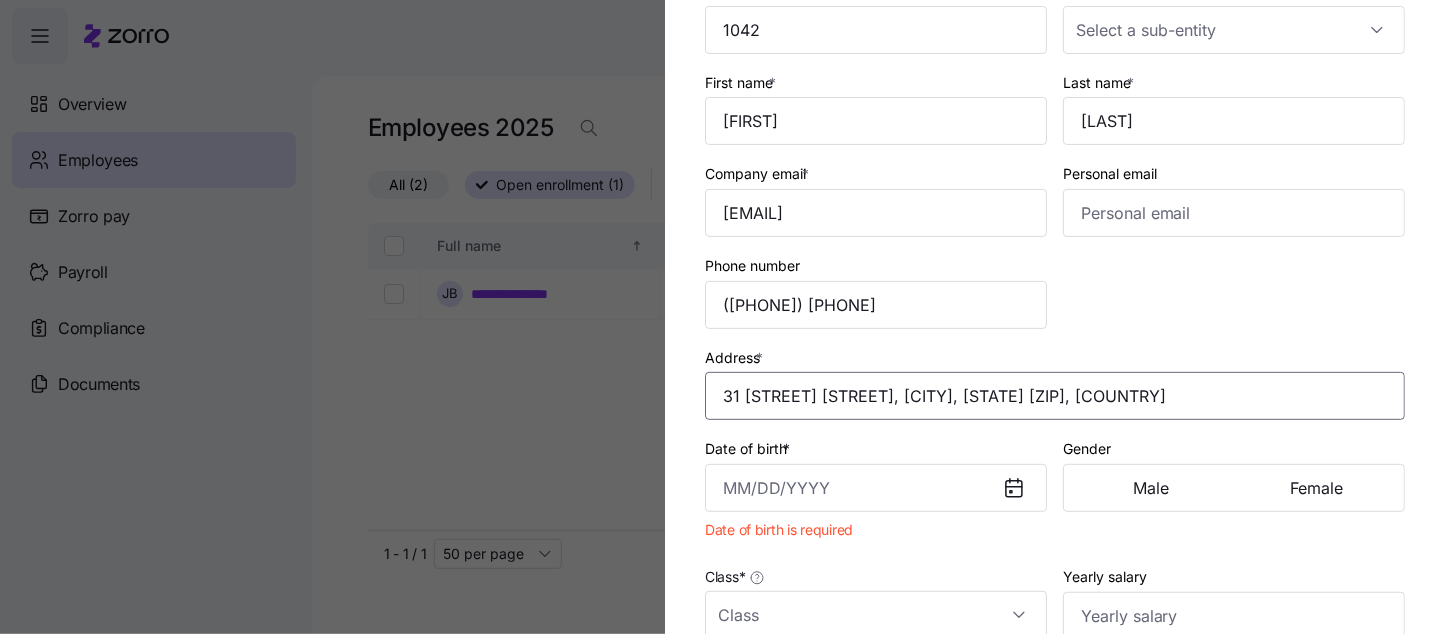click on "31 [STREET] [STREET], [CITY], [STATE] [ZIP], [COUNTRY]" at bounding box center (1055, 396) 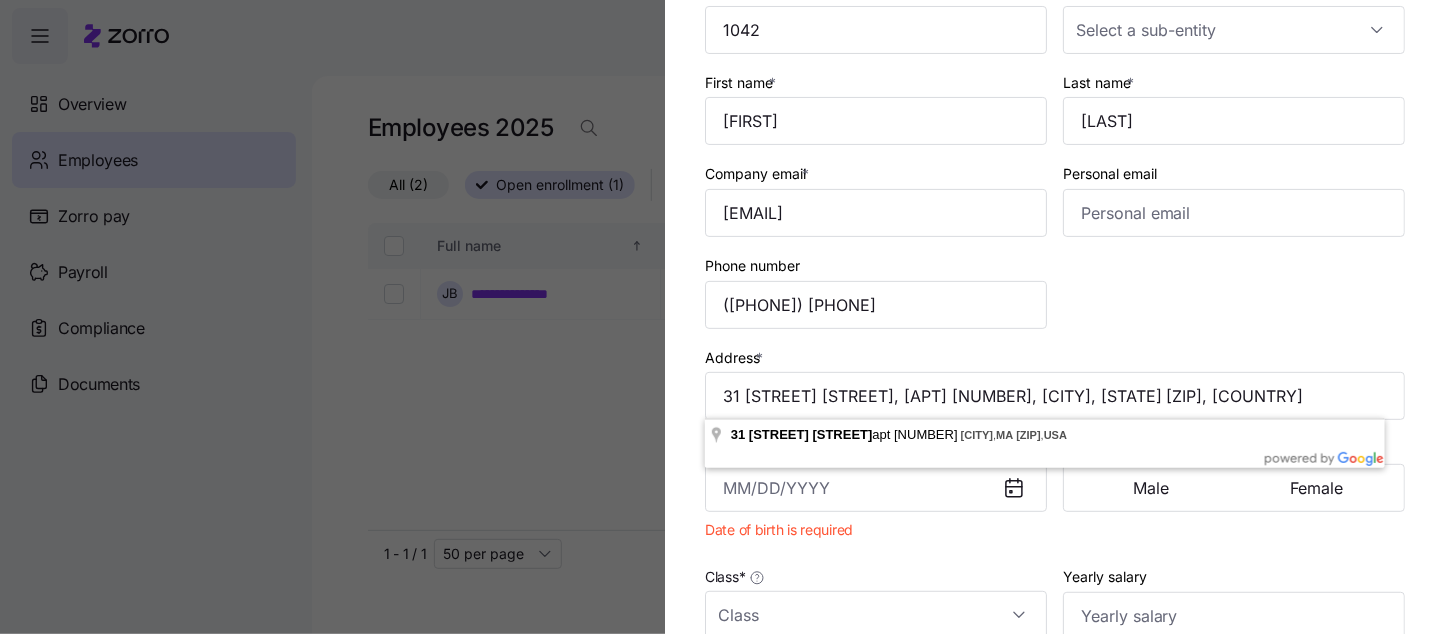 type on "31 [STREET] [STREET] [APT] [NUMBER], [CITY], [STATE] [ZIP], [COUNTRY]" 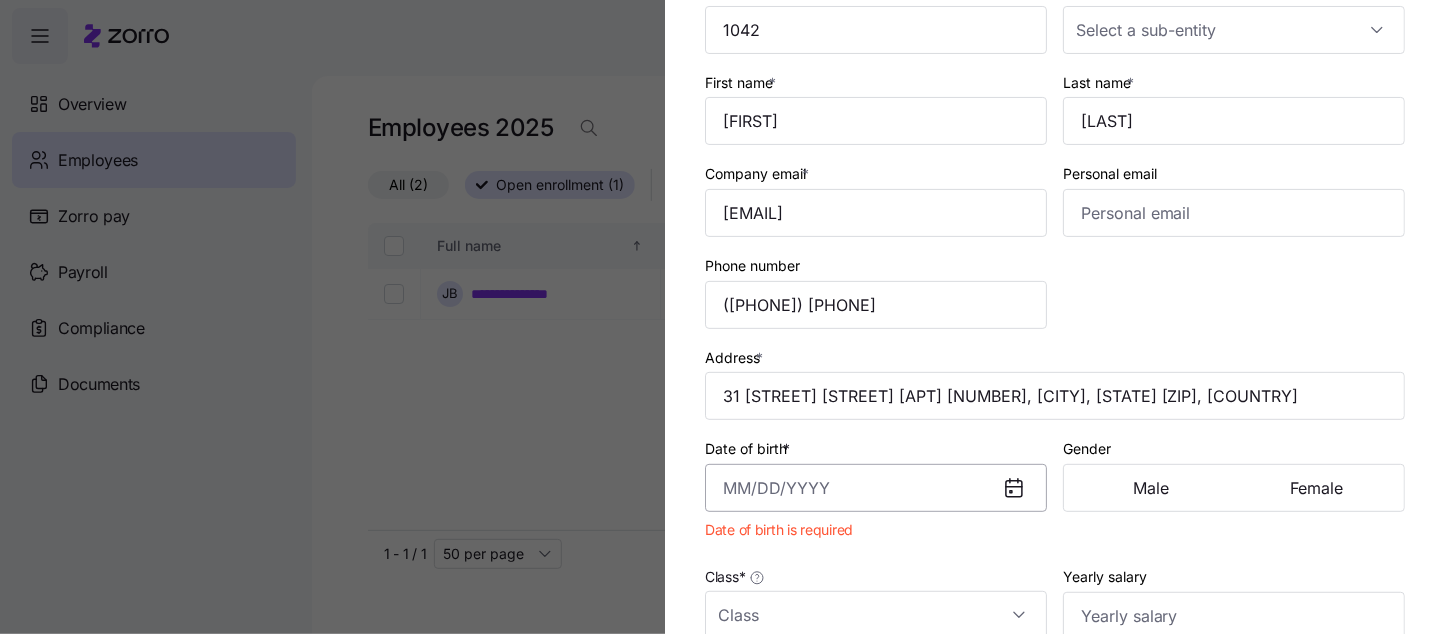 click on "Date of birth  *" at bounding box center [876, 488] 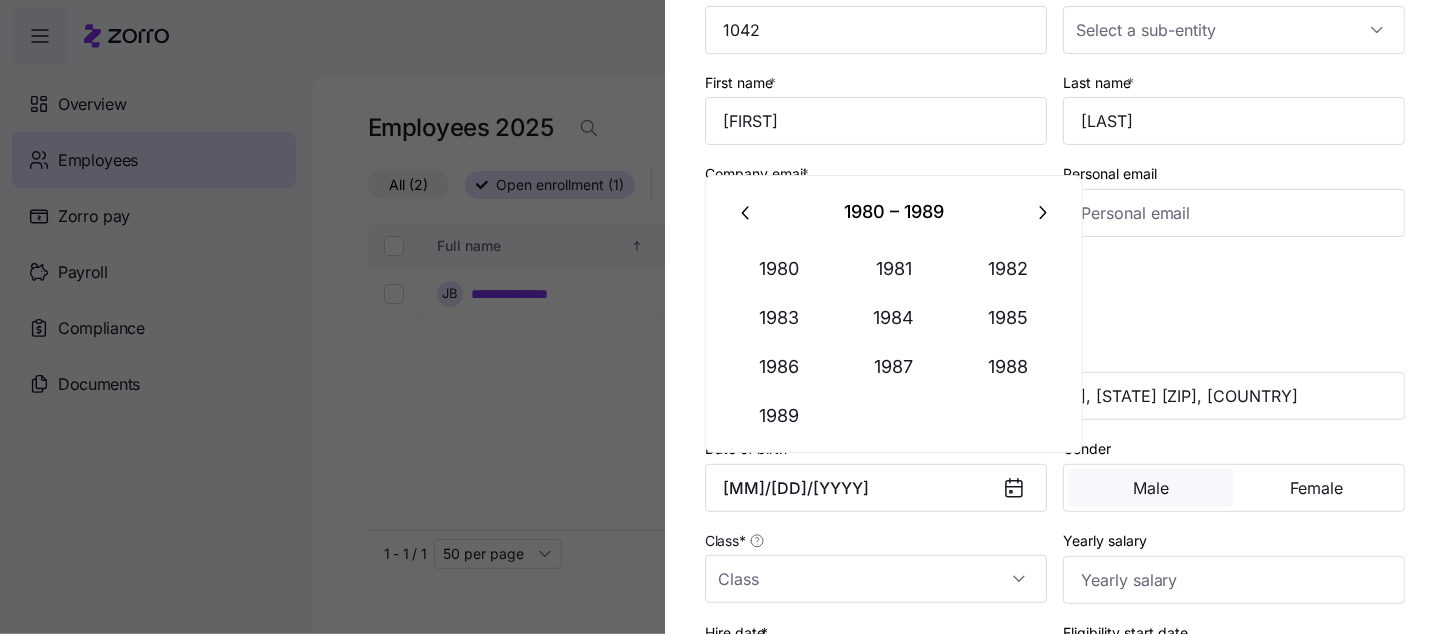 type on "[MONTH] [DD], [YYYY]" 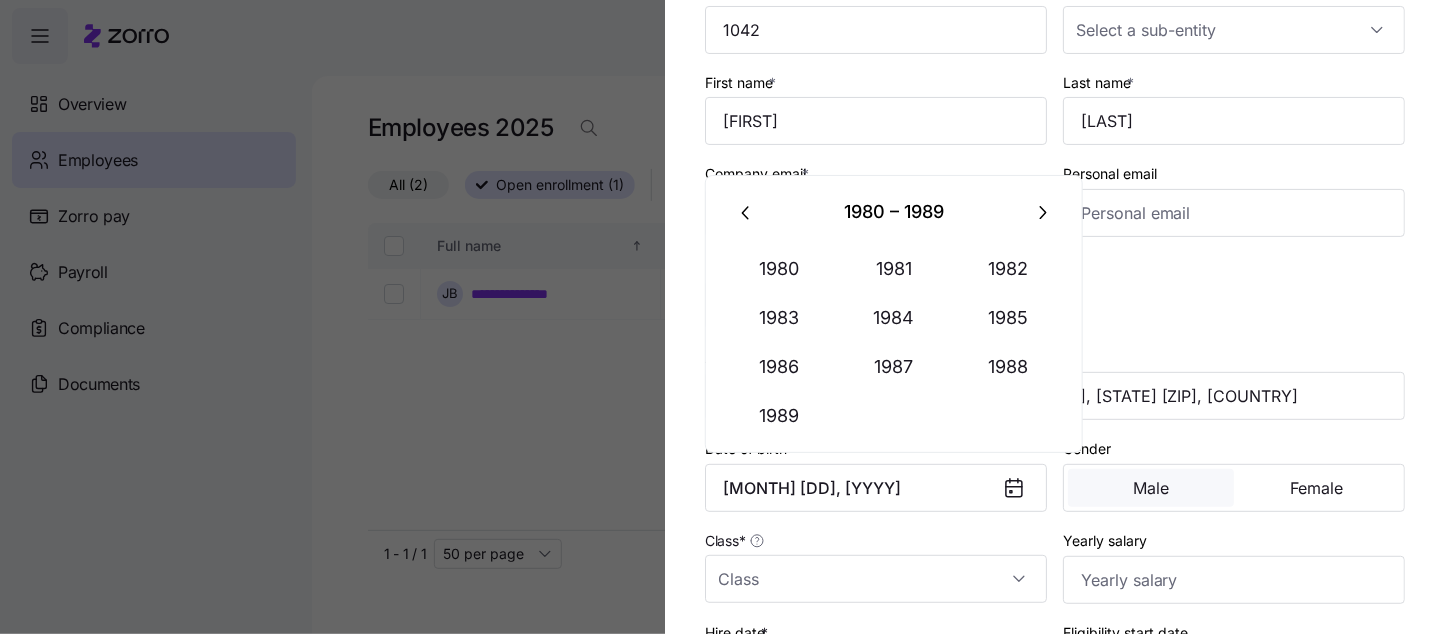 click on "Male" at bounding box center [1151, 488] 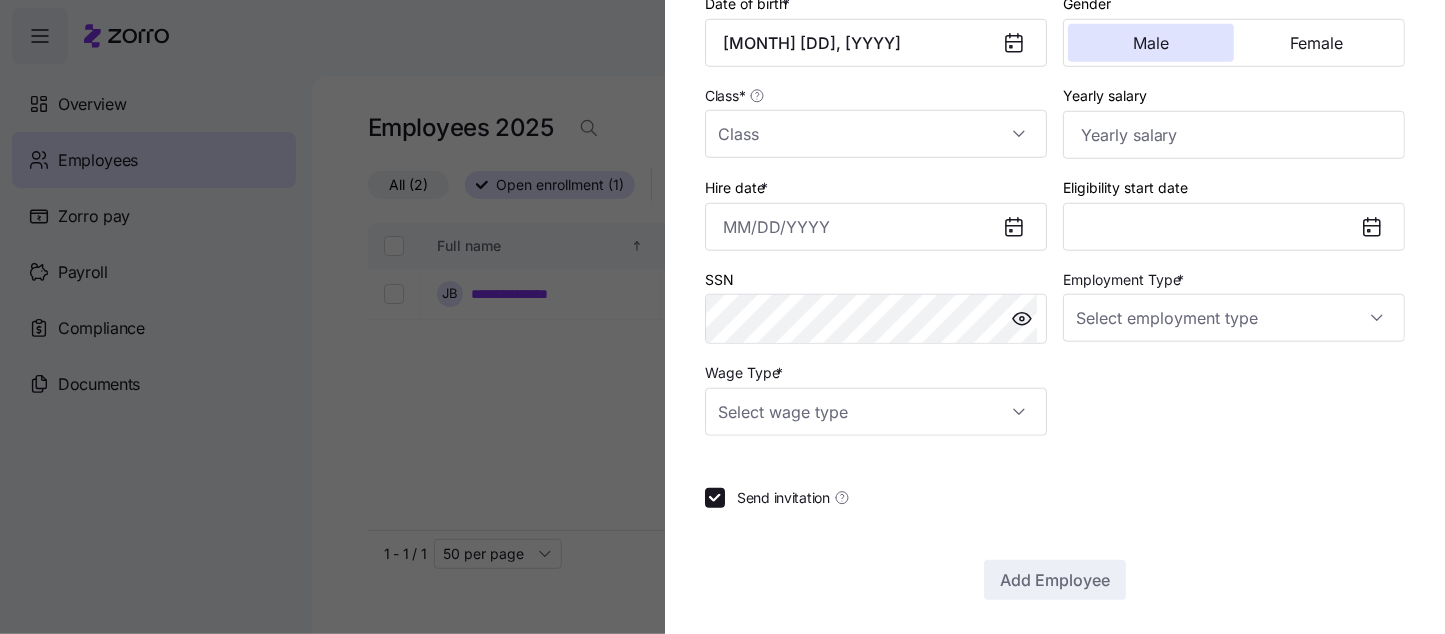 scroll, scrollTop: 450, scrollLeft: 0, axis: vertical 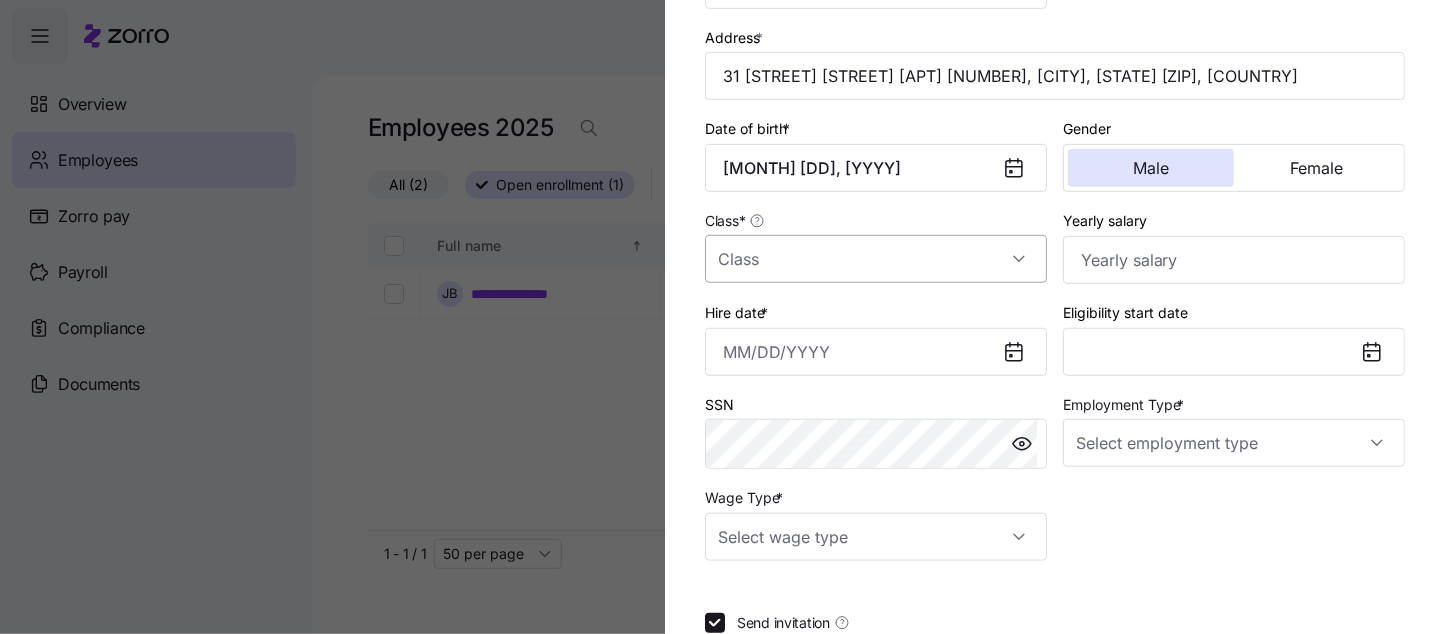 click on "Class  *" at bounding box center (876, 259) 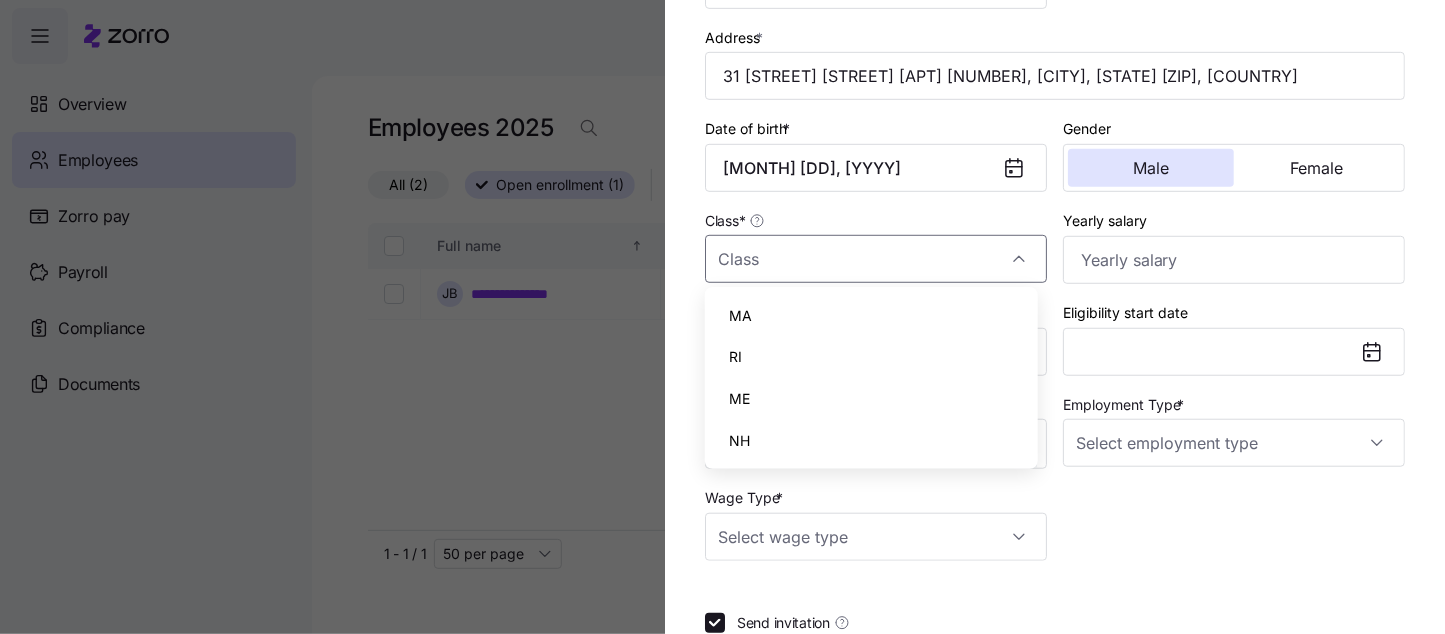 click on "MA" at bounding box center [871, 316] 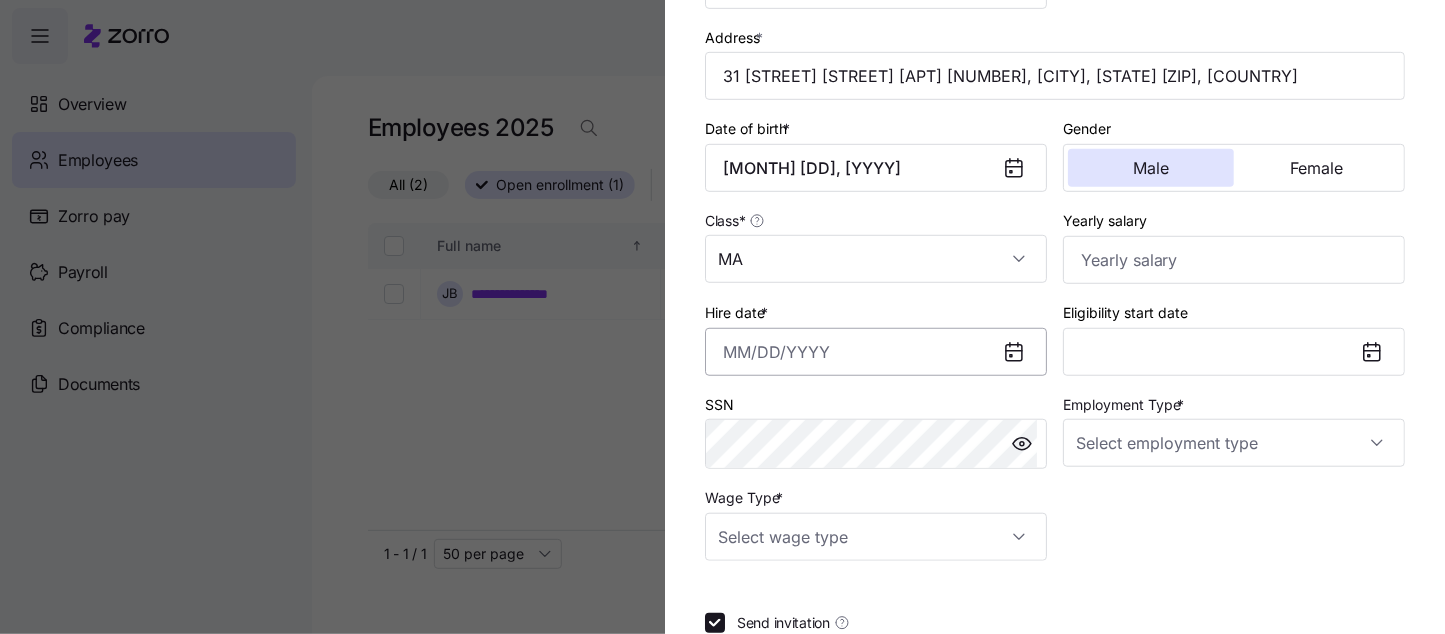 drag, startPoint x: 737, startPoint y: 347, endPoint x: 766, endPoint y: 346, distance: 29.017237 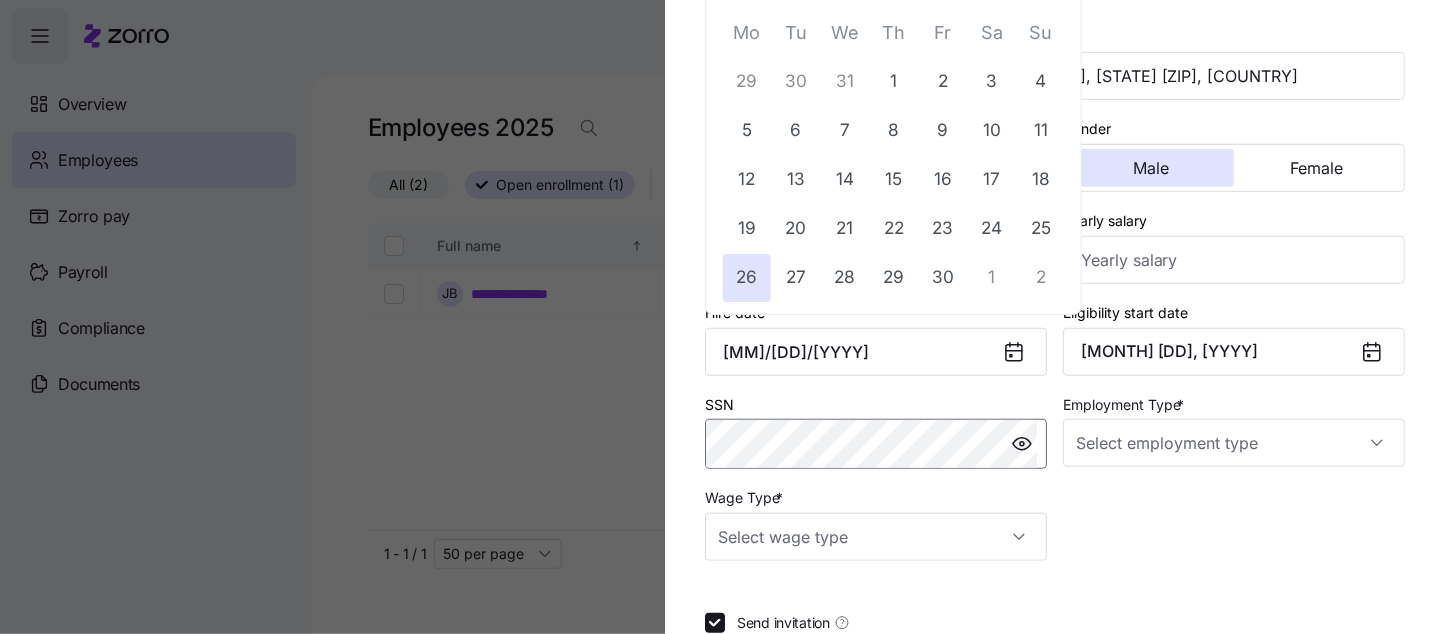 type on "[MONTH] [DD], [YYYY]" 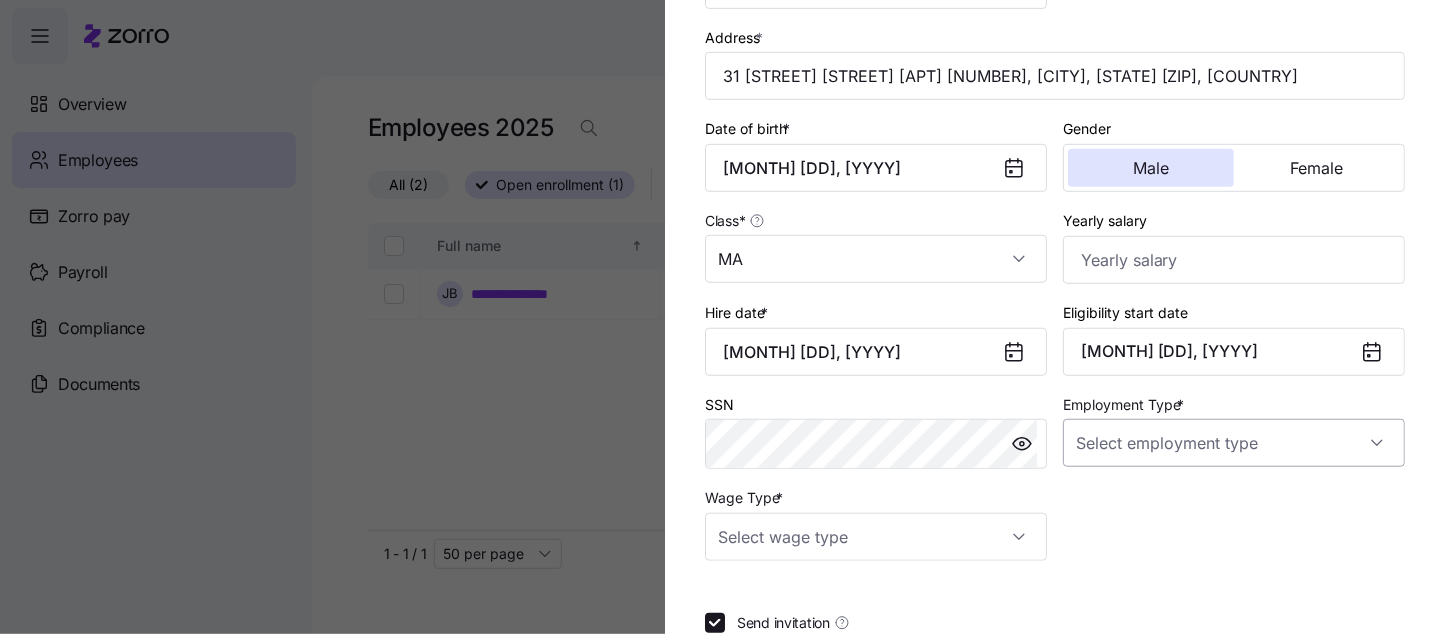 click on "Employment Type  *" at bounding box center (1234, 443) 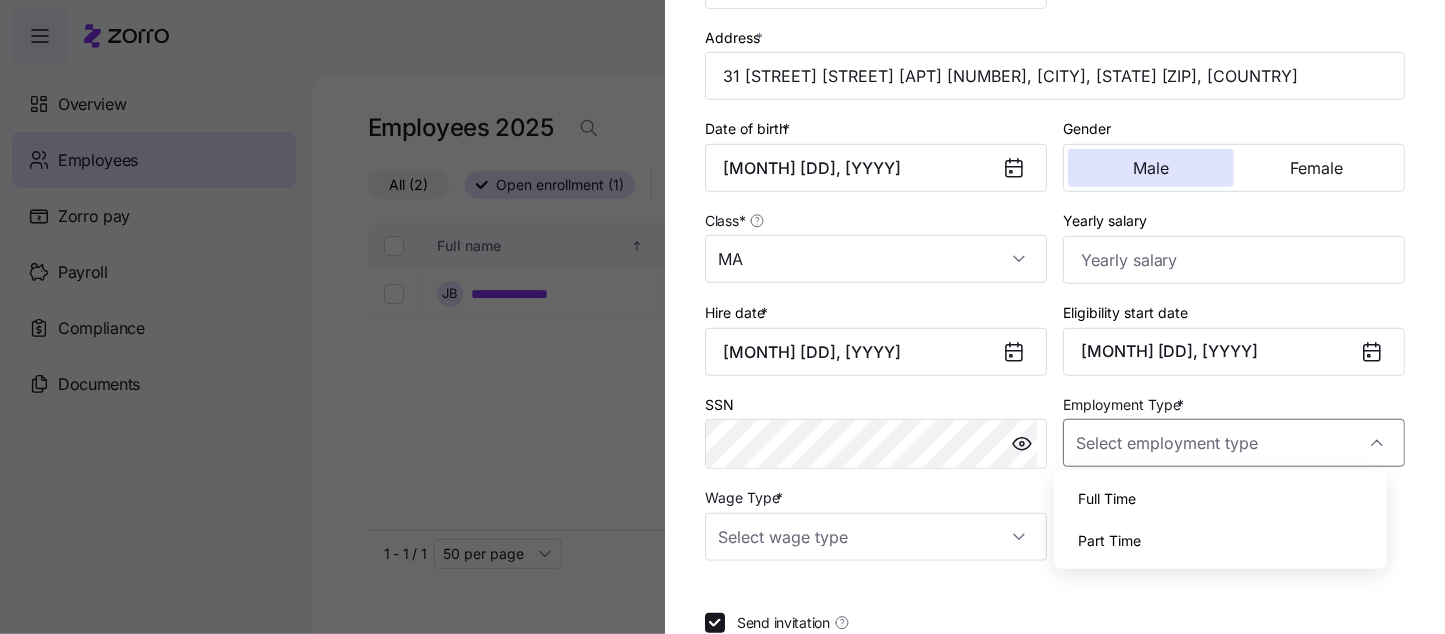 click on "Full Time" at bounding box center [1107, 499] 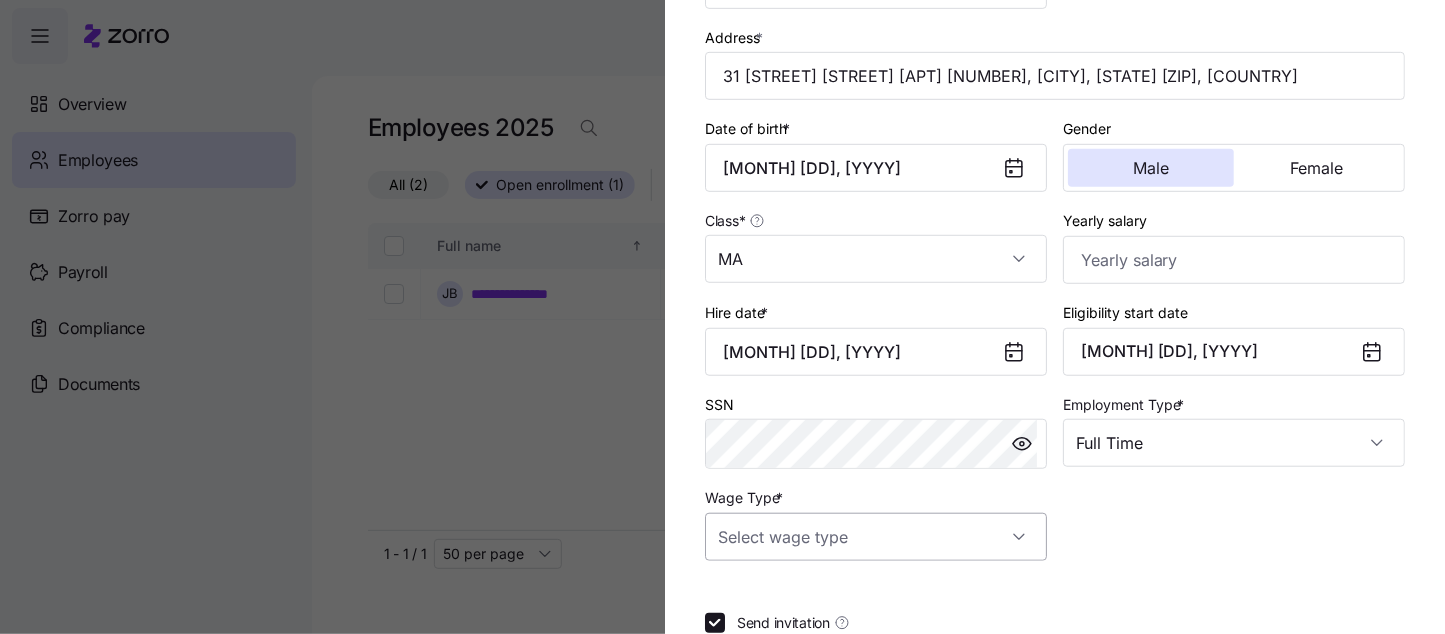 click on "Wage Type  *" at bounding box center (876, 537) 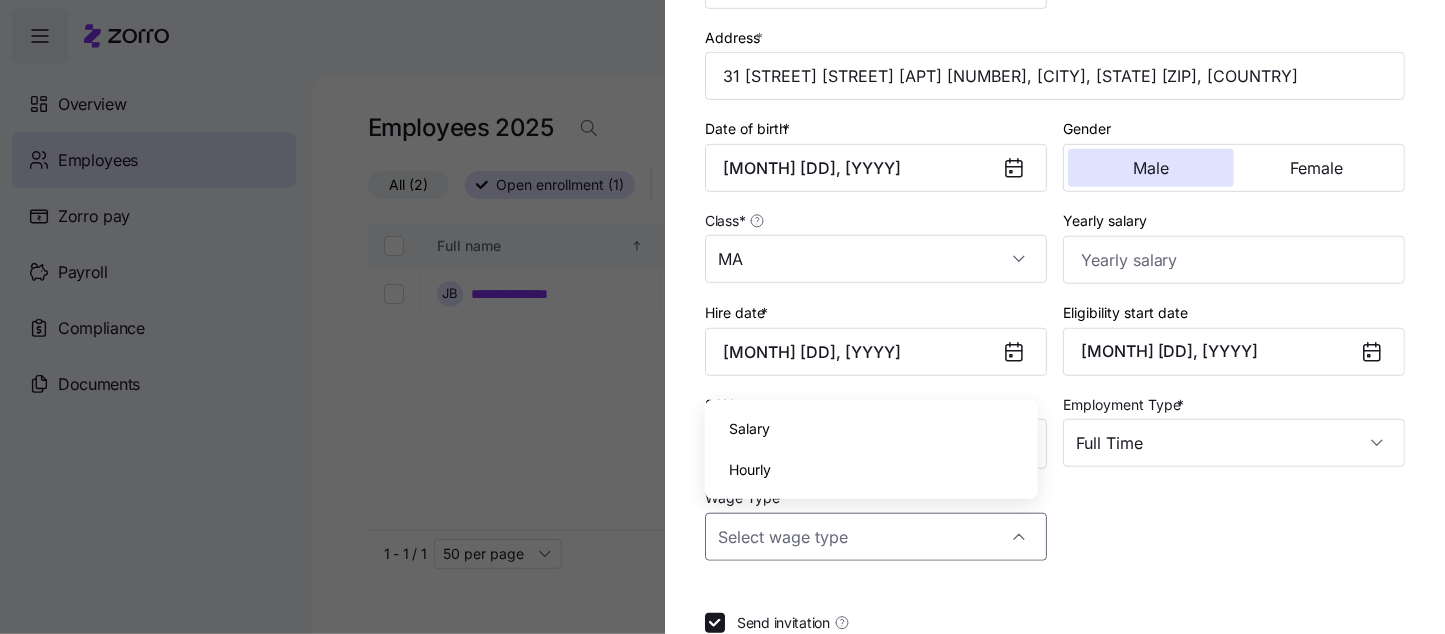 click on "Hourly" at bounding box center [750, 470] 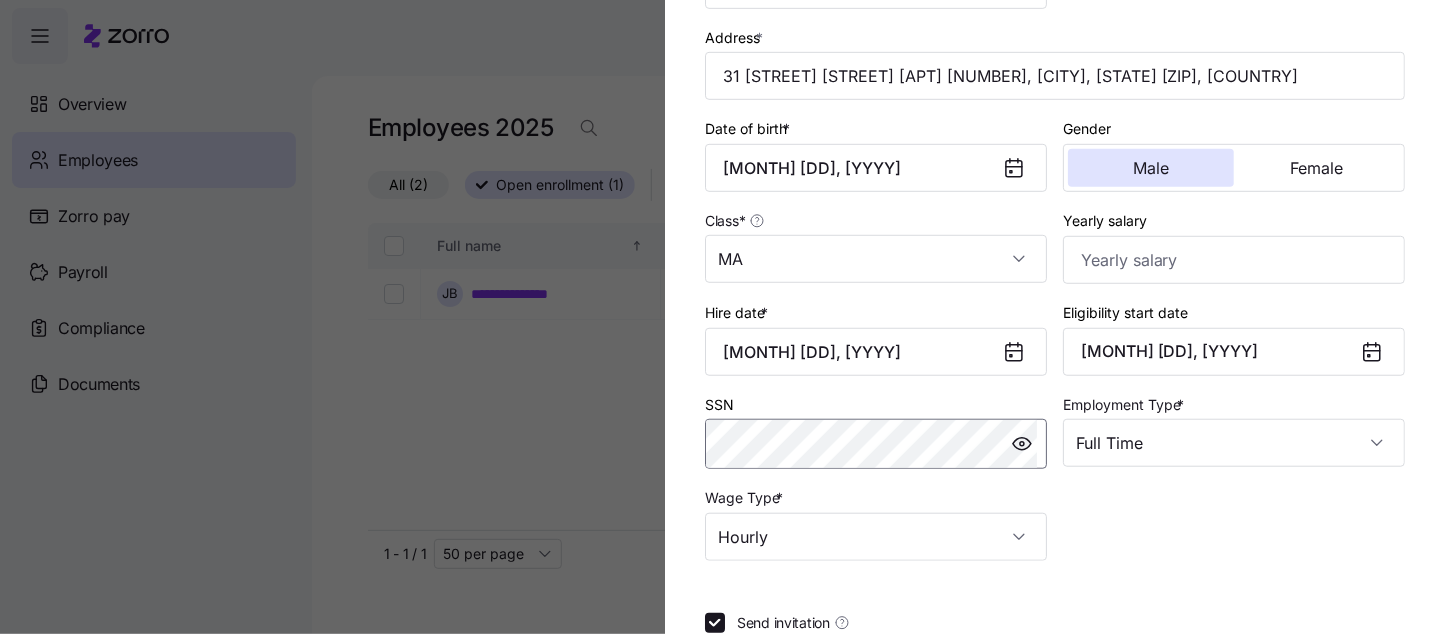 scroll, scrollTop: 575, scrollLeft: 0, axis: vertical 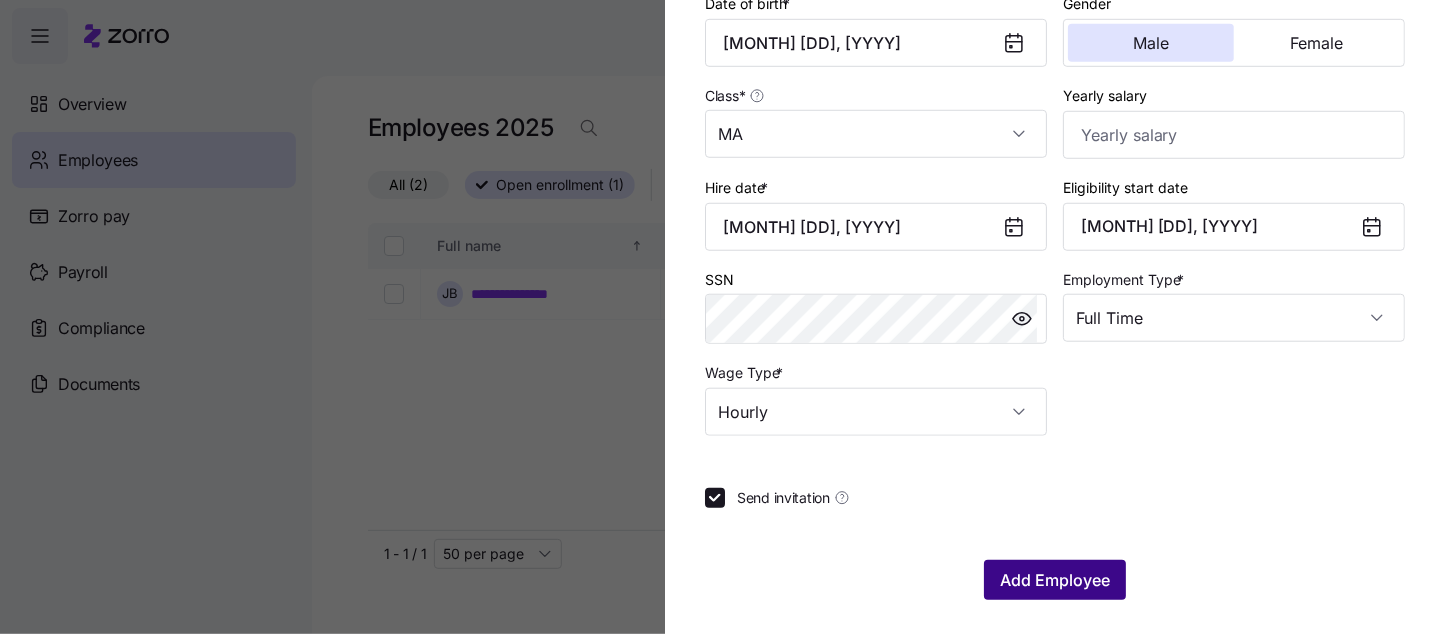 click on "Add Employee" at bounding box center (1055, 580) 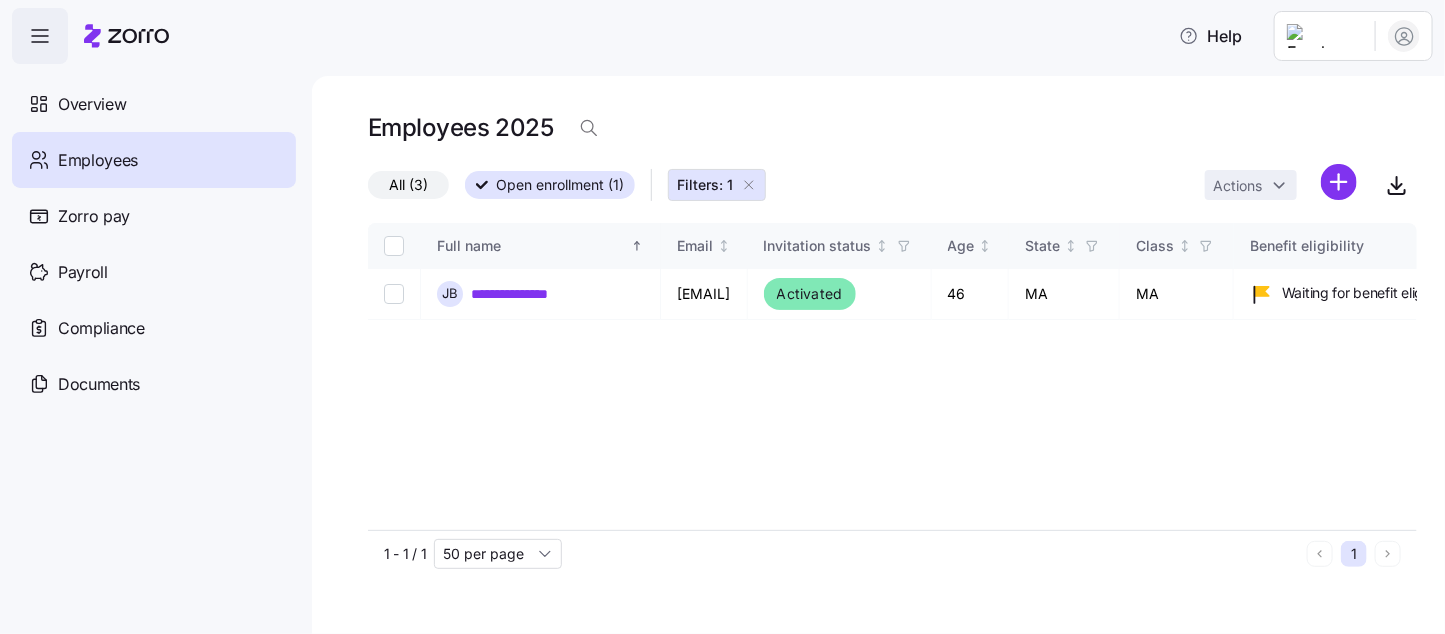 click on "**********" at bounding box center (722, 311) 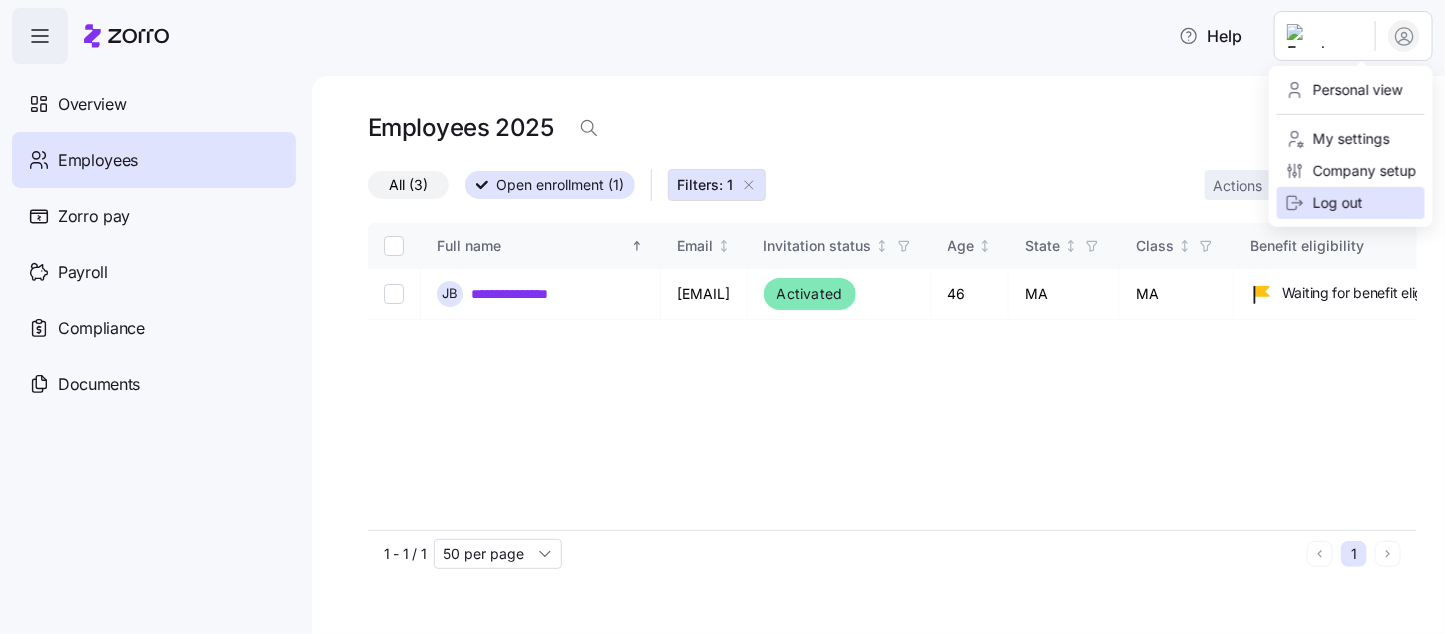 click on "Log out" at bounding box center (1324, 203) 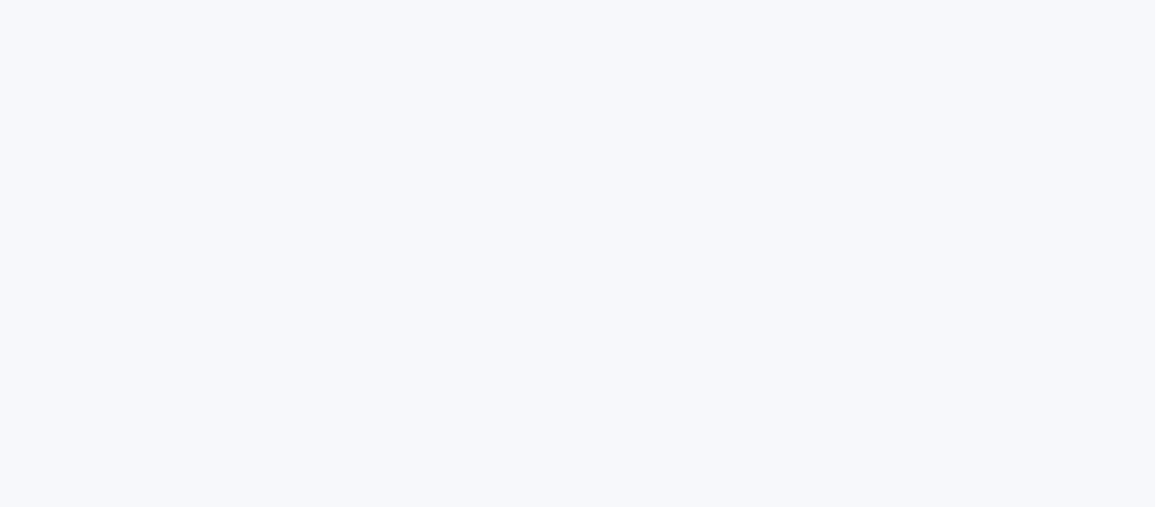 scroll, scrollTop: 0, scrollLeft: 0, axis: both 